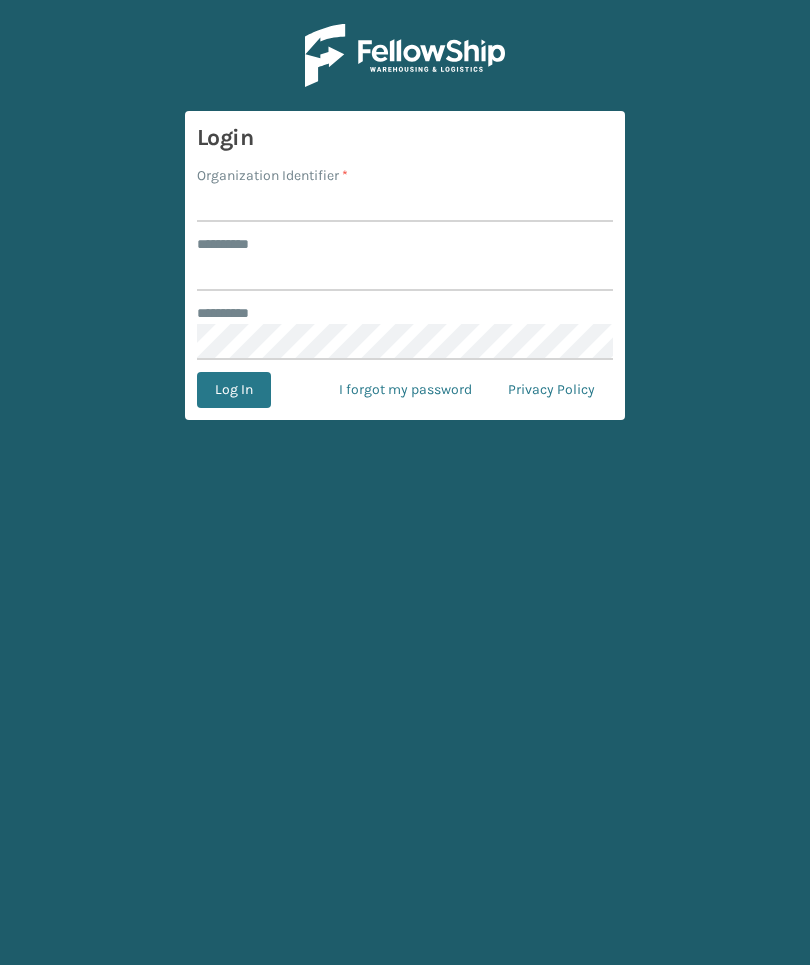 scroll, scrollTop: 0, scrollLeft: 0, axis: both 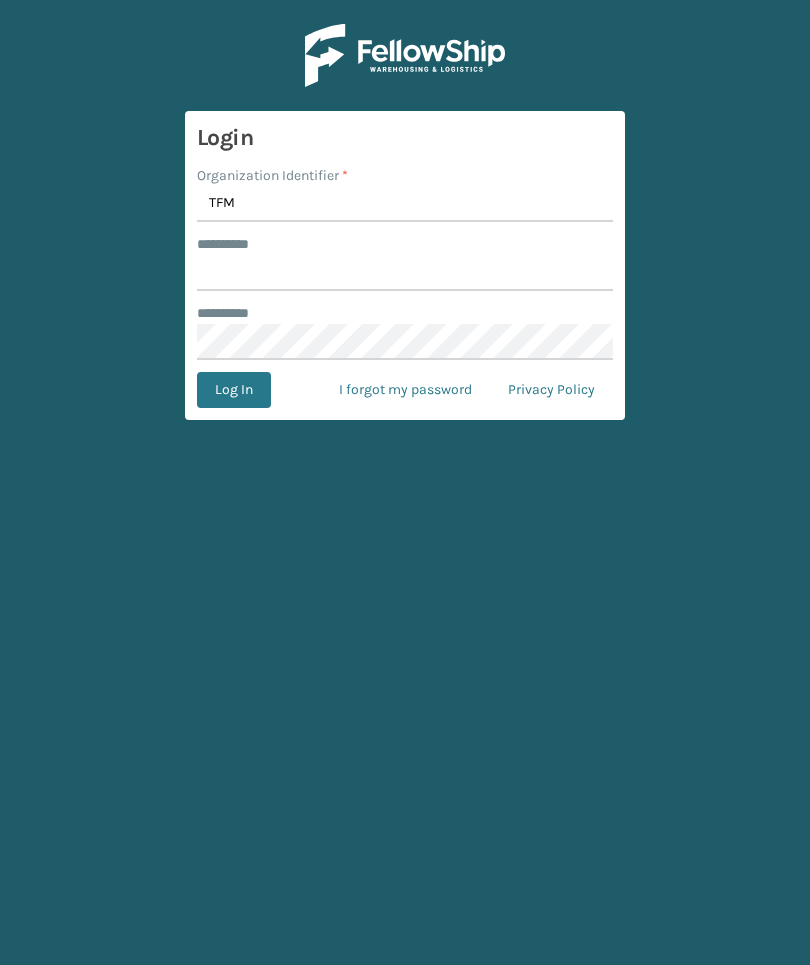 type on "TFM" 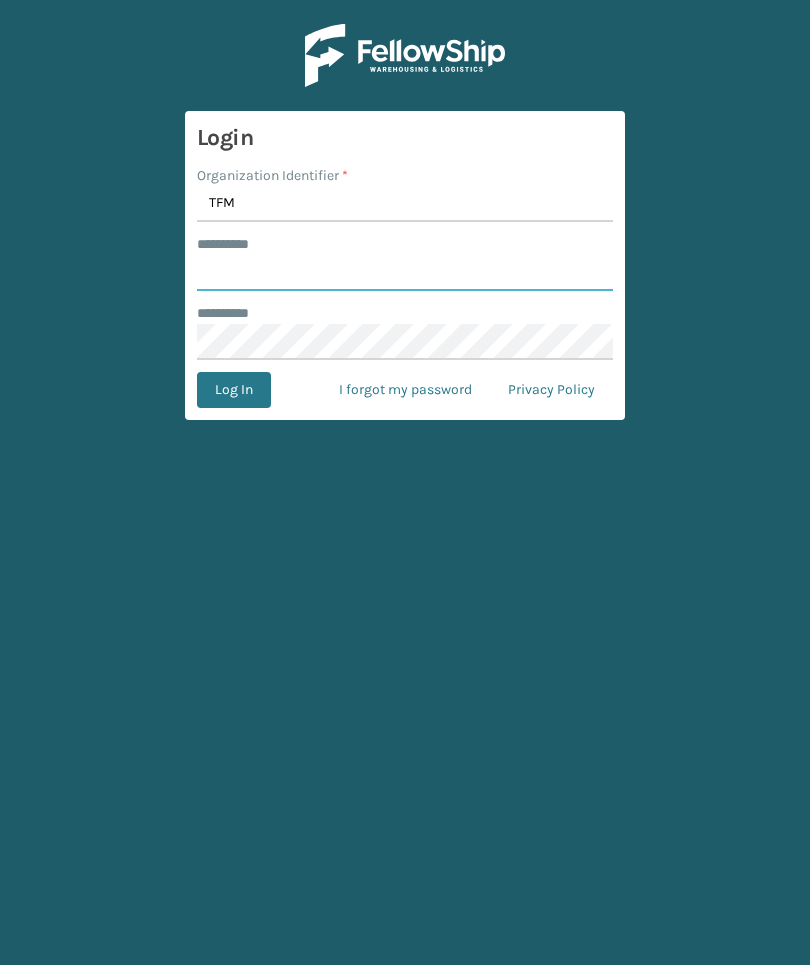 click on "********   *" at bounding box center (405, 273) 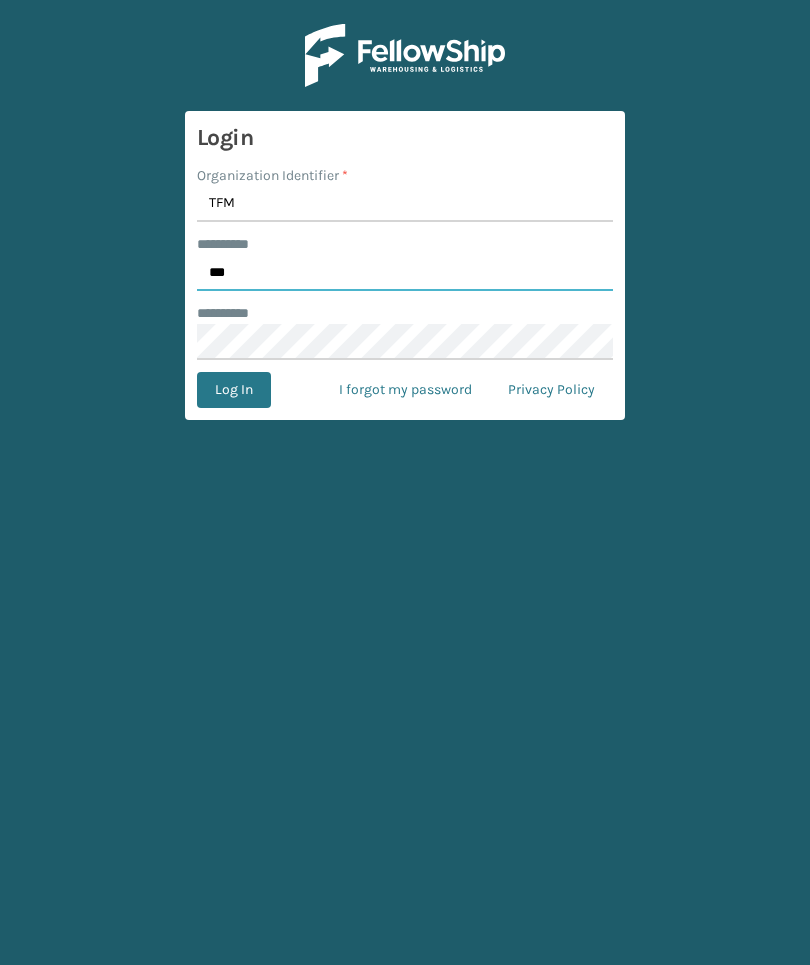 type on "***" 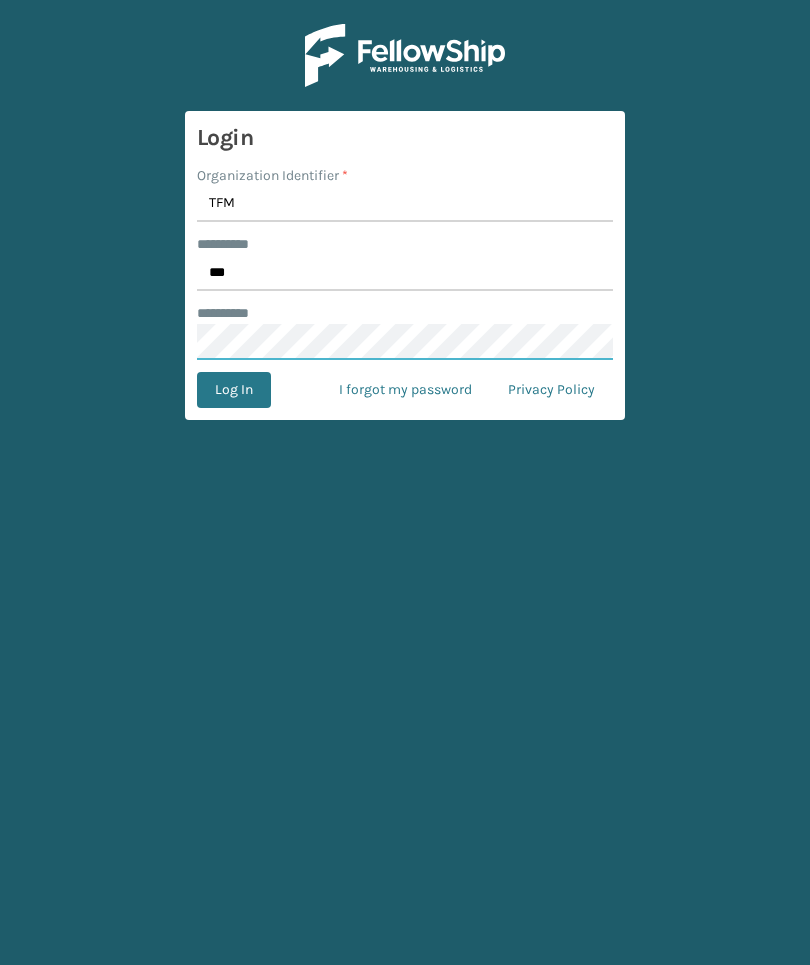click on "Log In" at bounding box center [234, 390] 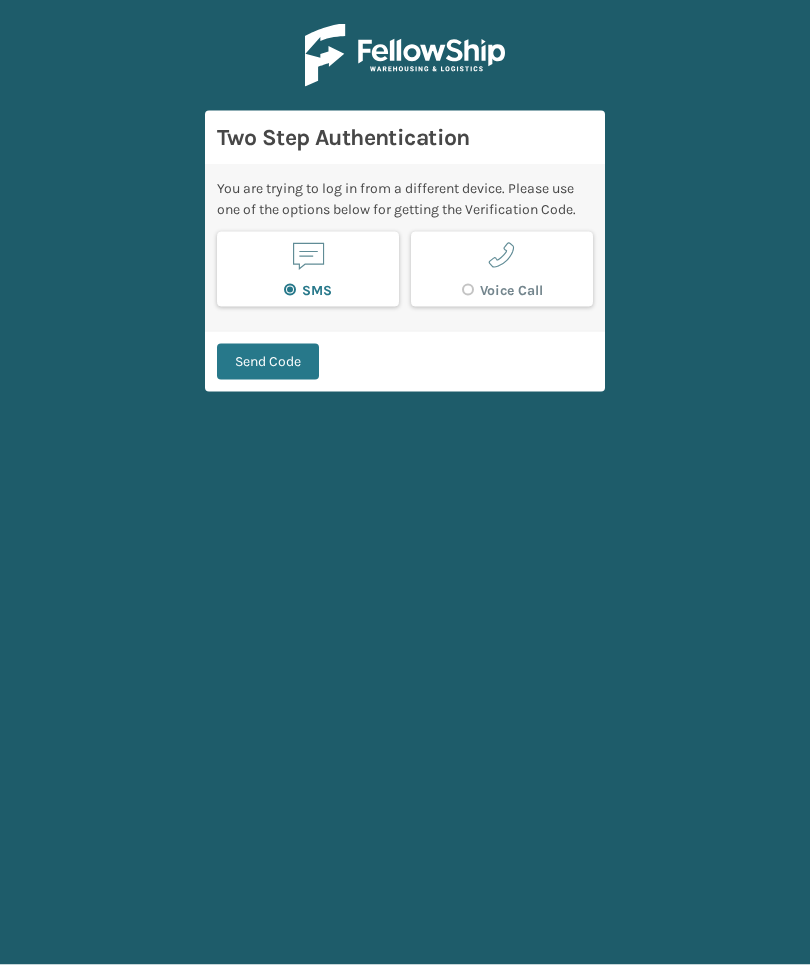 scroll, scrollTop: 11, scrollLeft: 0, axis: vertical 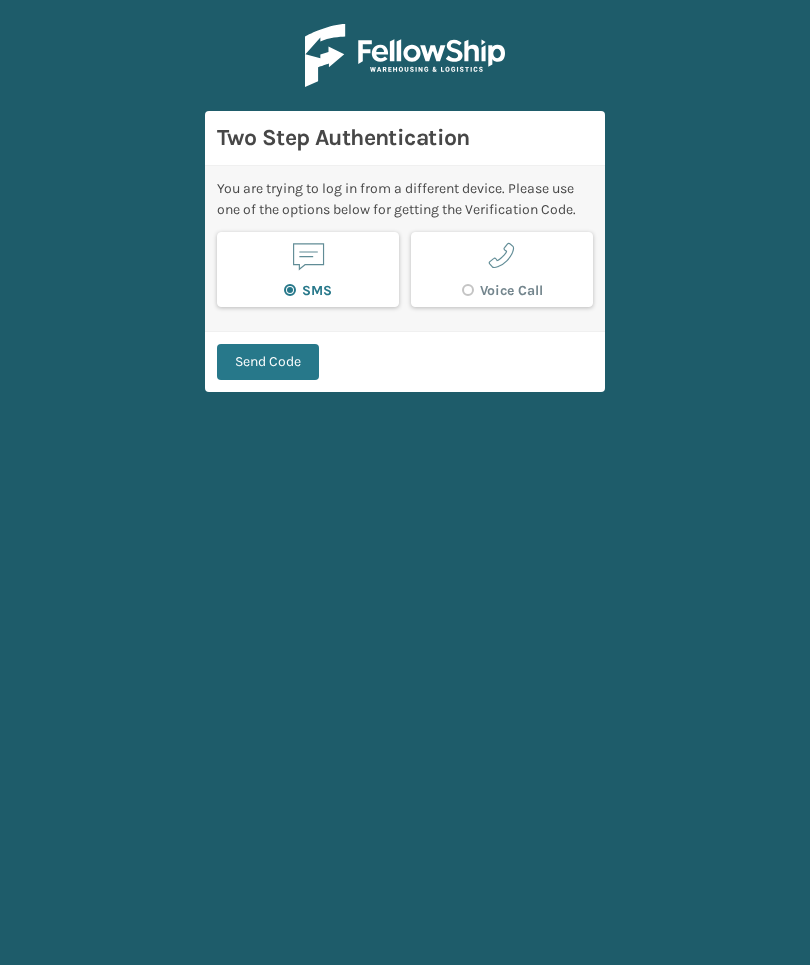 click on "Send Code" at bounding box center [268, 362] 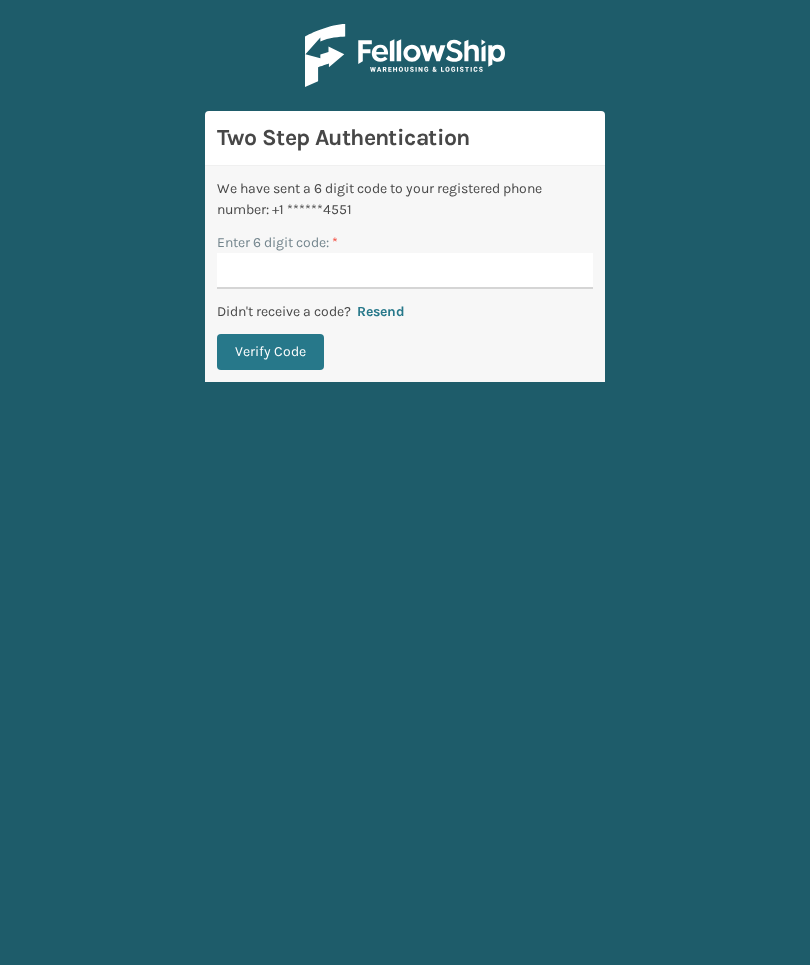 click on "Enter 6 digit code:    *" at bounding box center (405, 271) 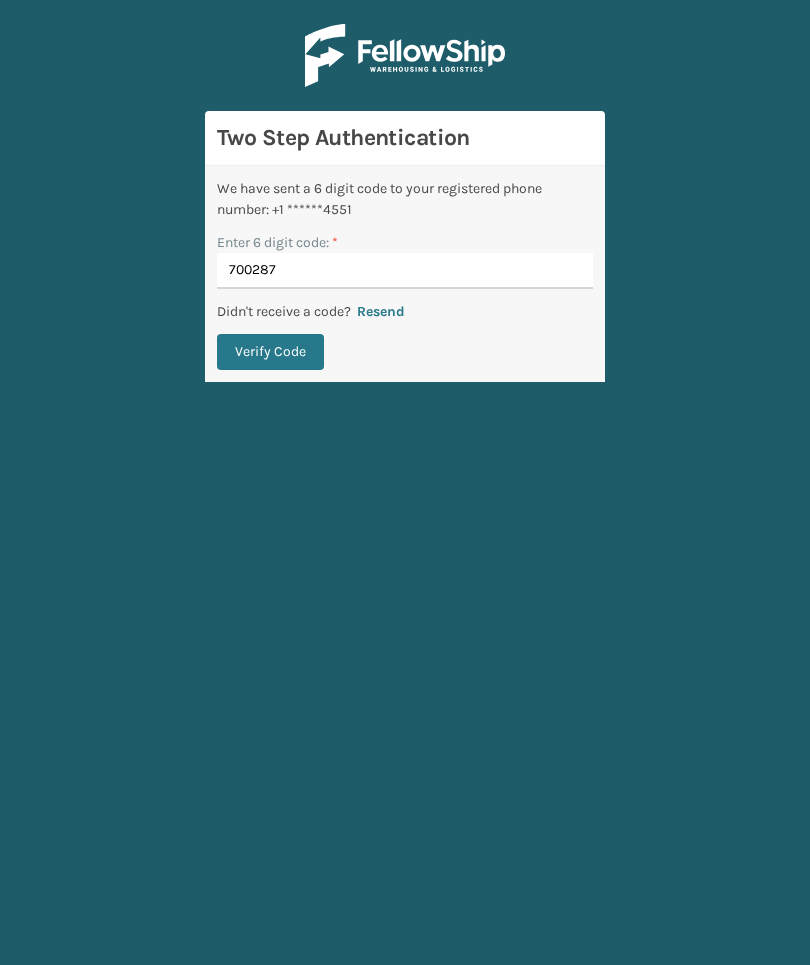 type on "700287" 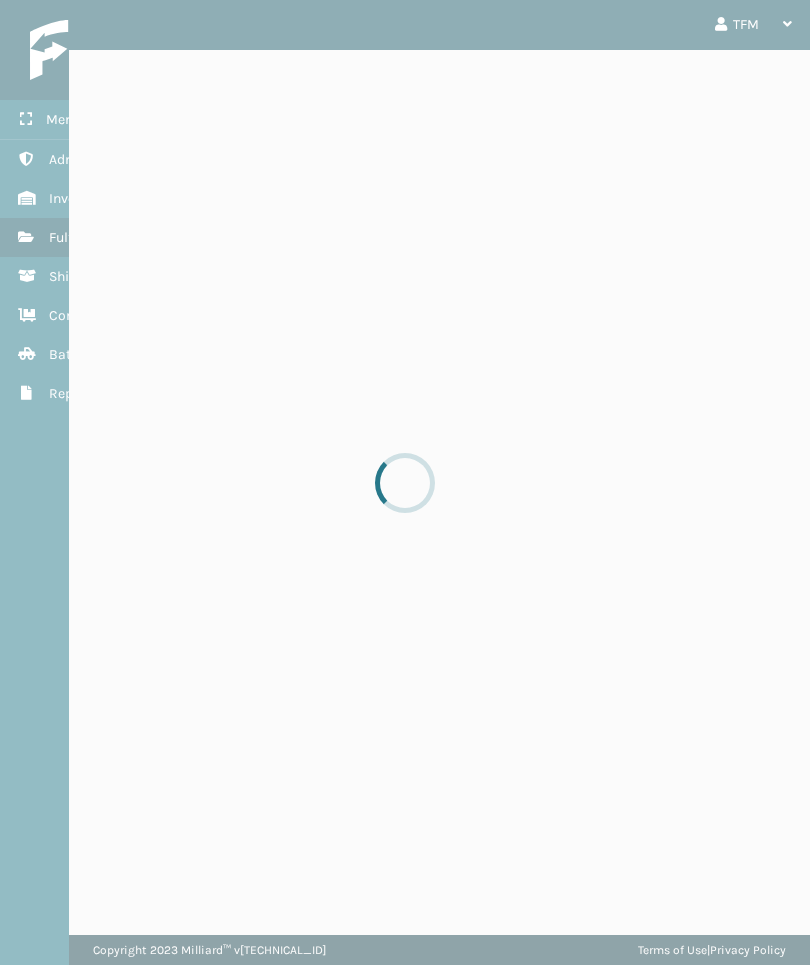 scroll, scrollTop: 0, scrollLeft: 0, axis: both 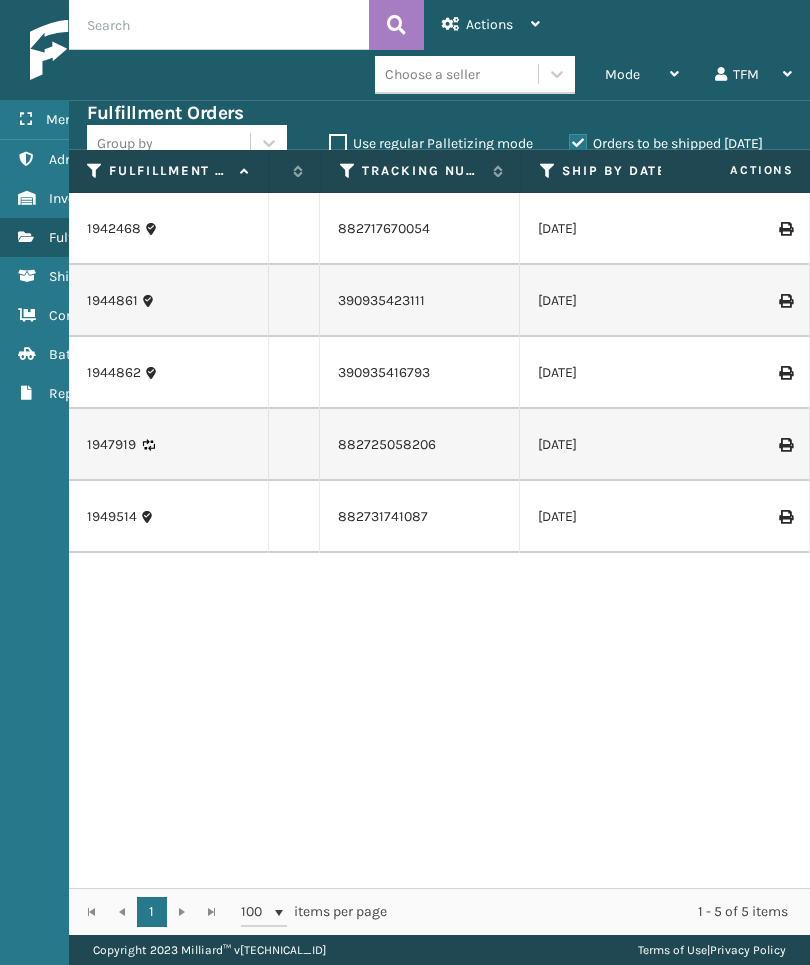 click on "Orders to be shipped [DATE]" at bounding box center (666, 143) 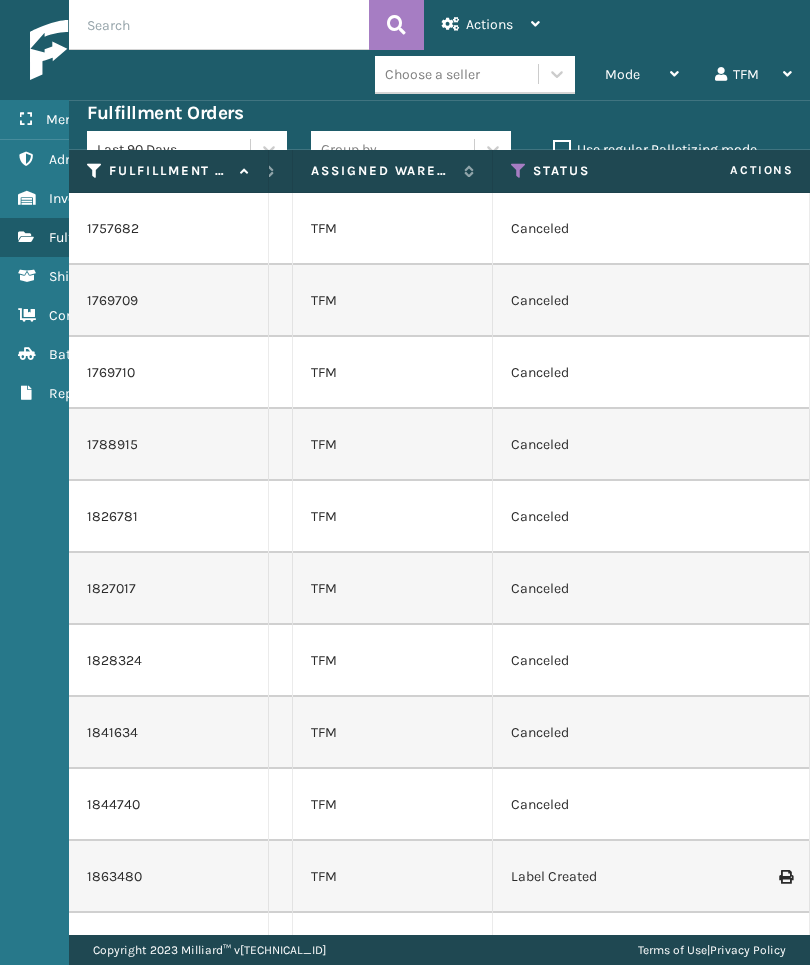 click at bounding box center [519, 171] 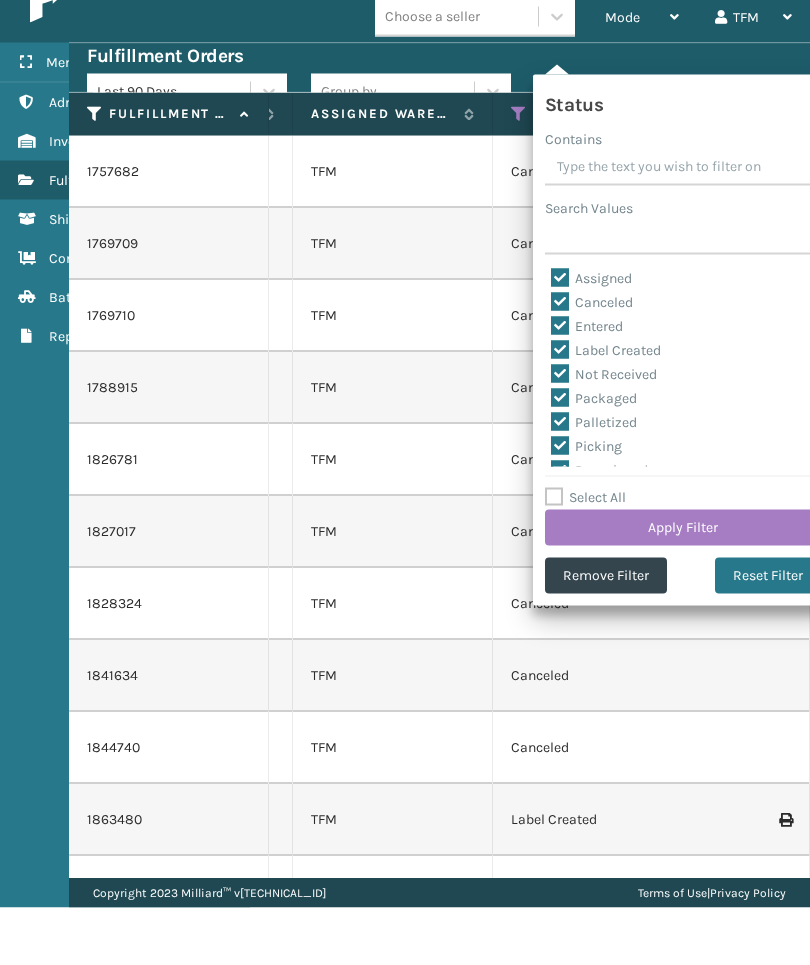 click on "Select All" at bounding box center (585, 554) 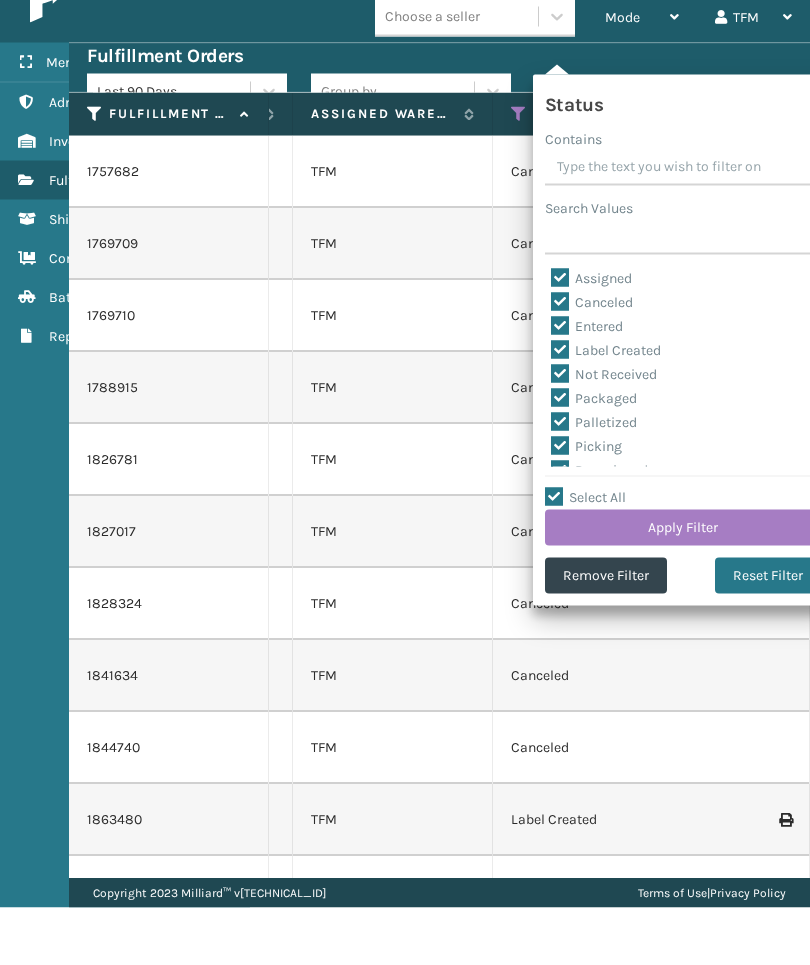 checkbox on "true" 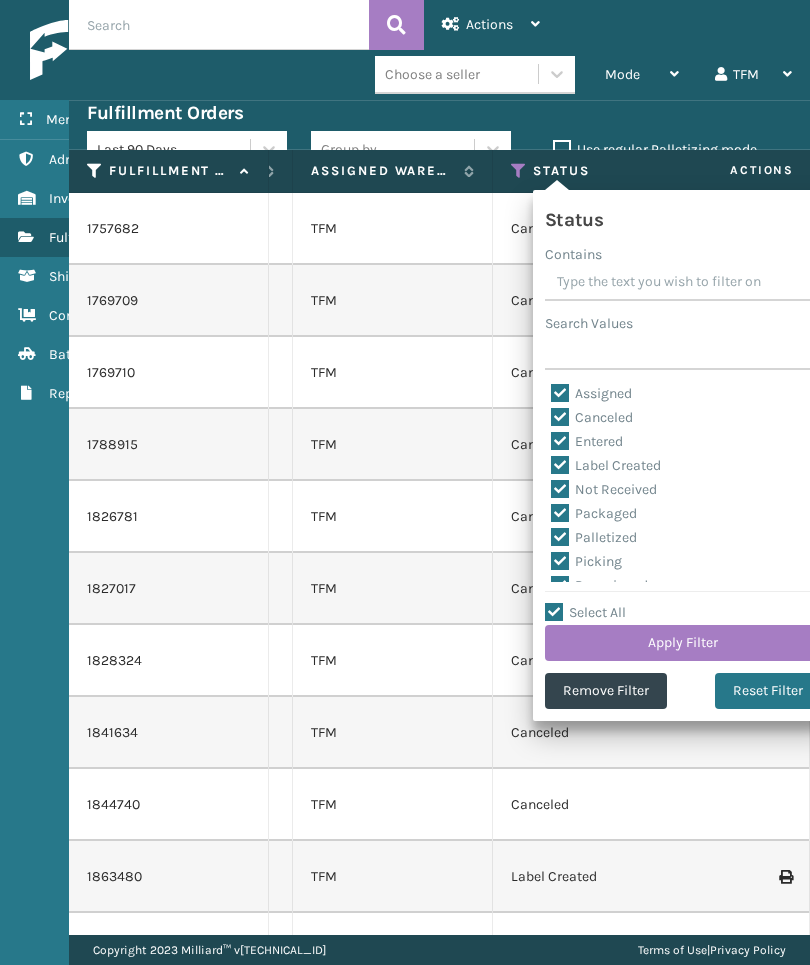 click on "Select All" at bounding box center [695, 602] 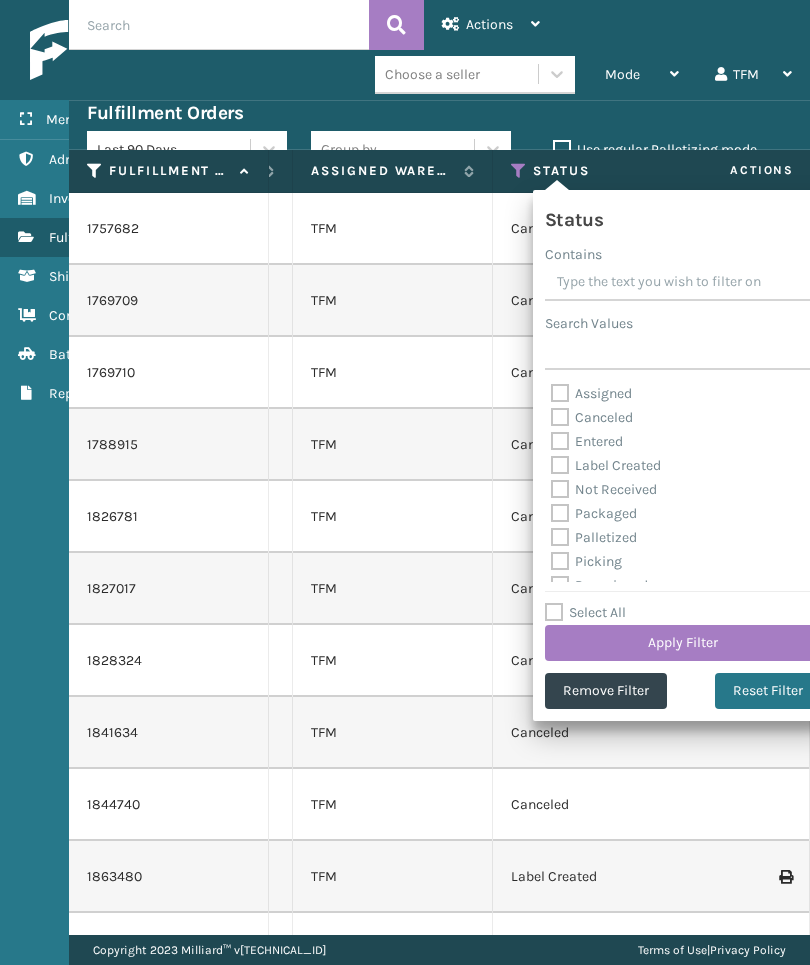 checkbox on "false" 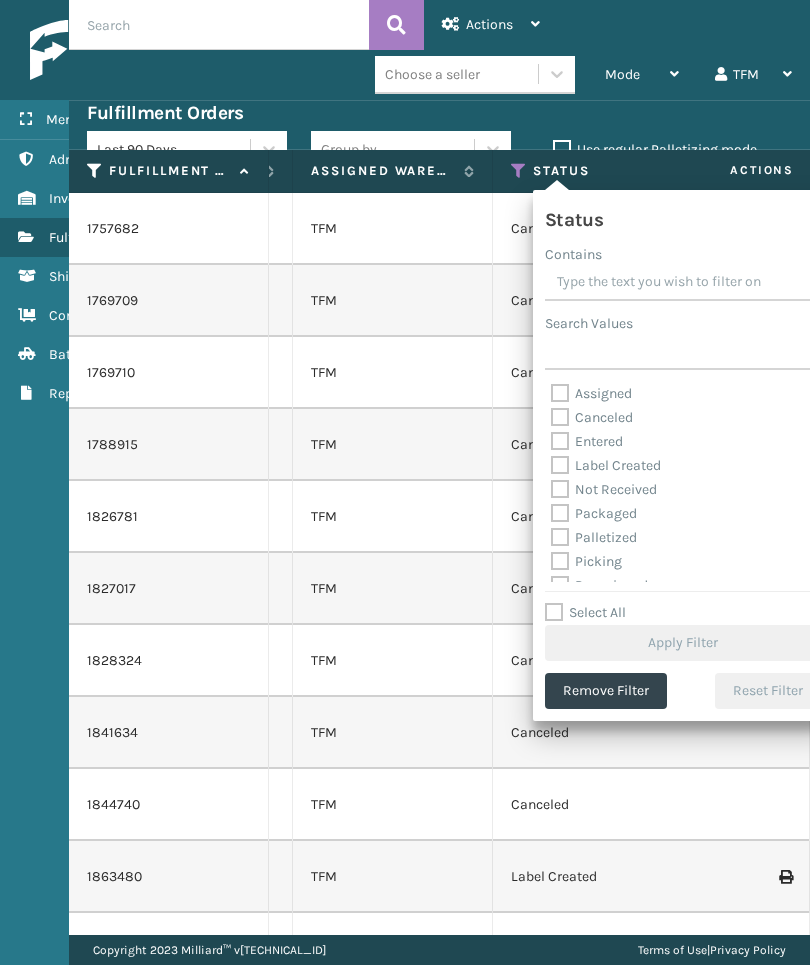 click on "Assigned" at bounding box center (591, 393) 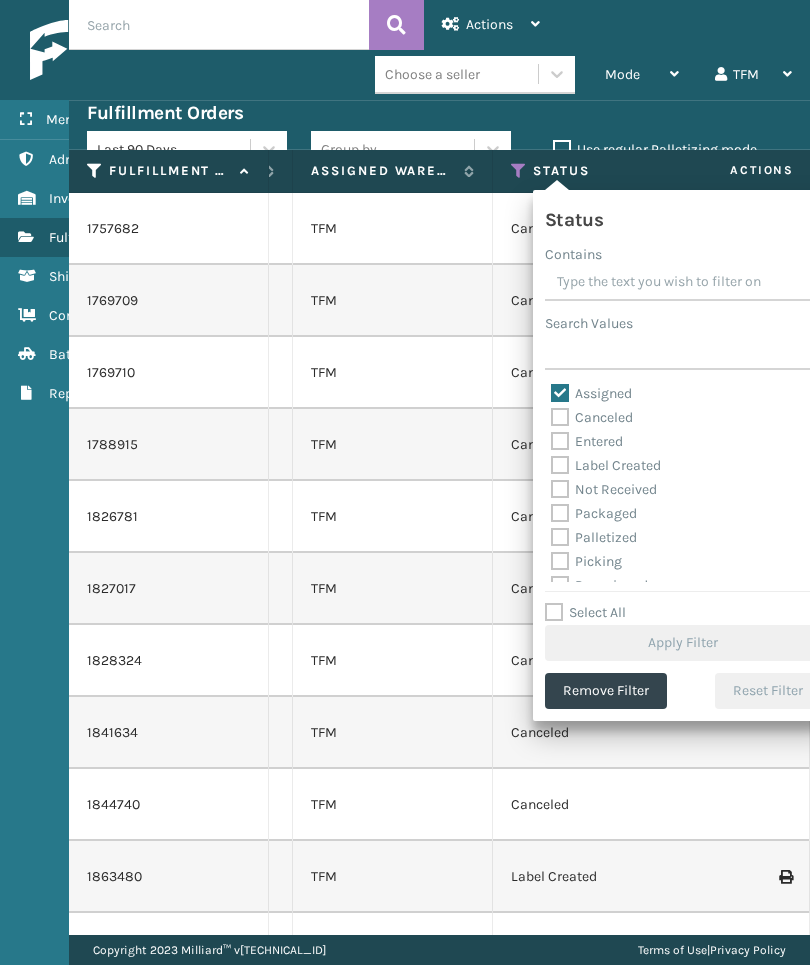 checkbox on "true" 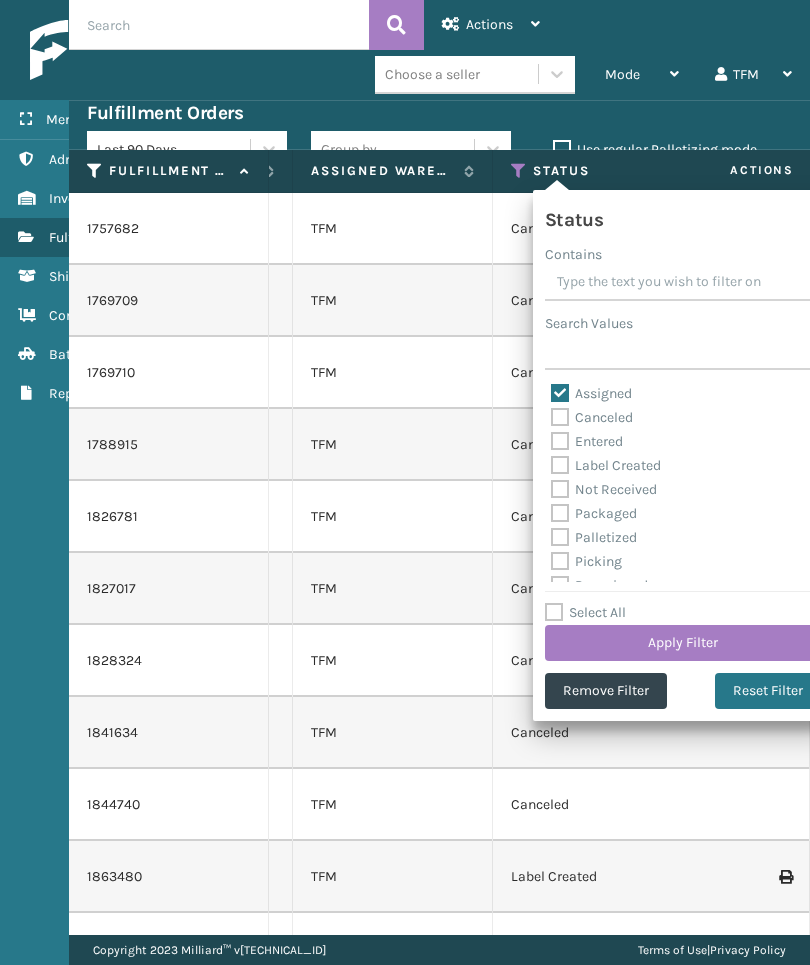 click on "Apply Filter" at bounding box center (683, 643) 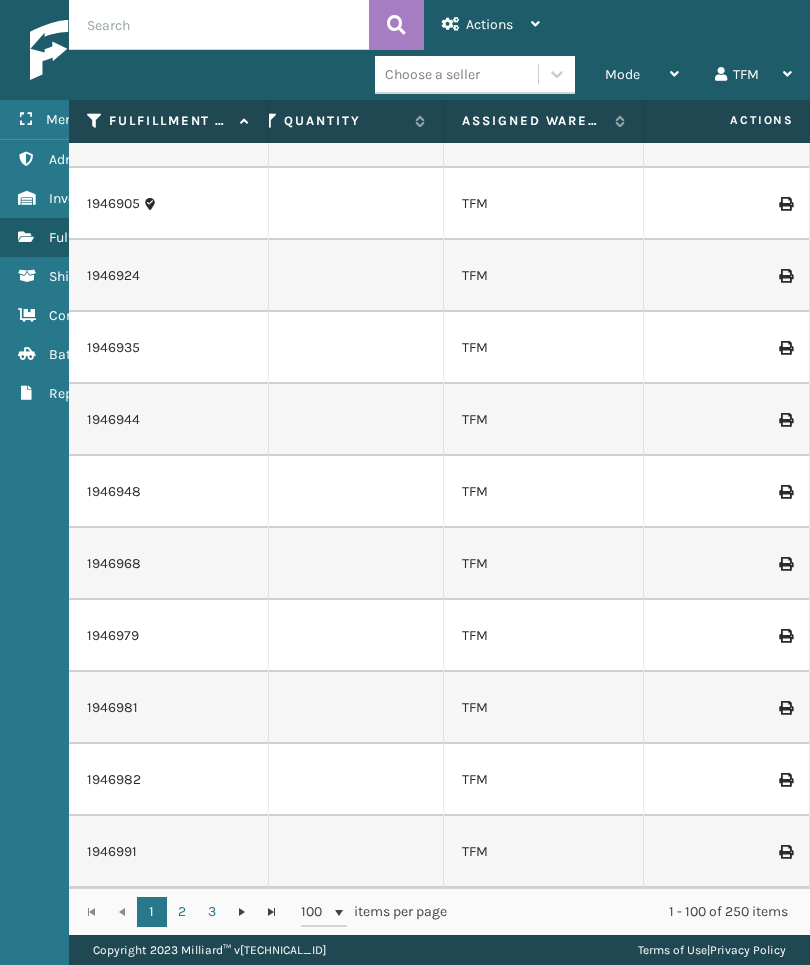 click at bounding box center (735, 636) 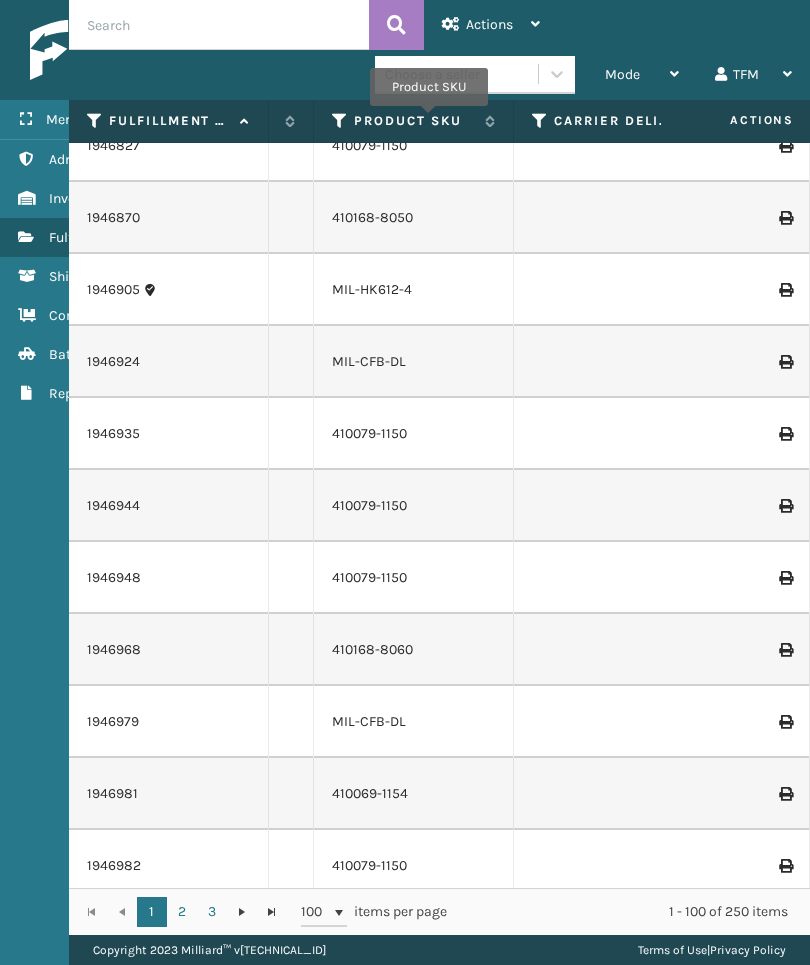 click on "Product SKU" at bounding box center (414, 121) 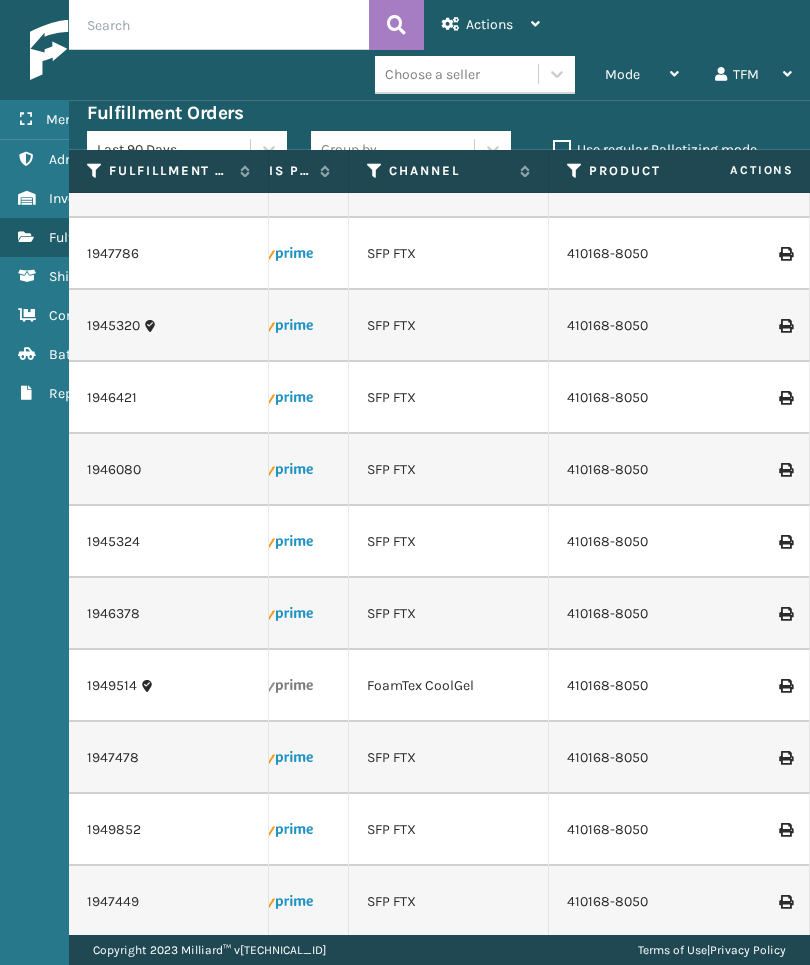 click at bounding box center [735, 614] 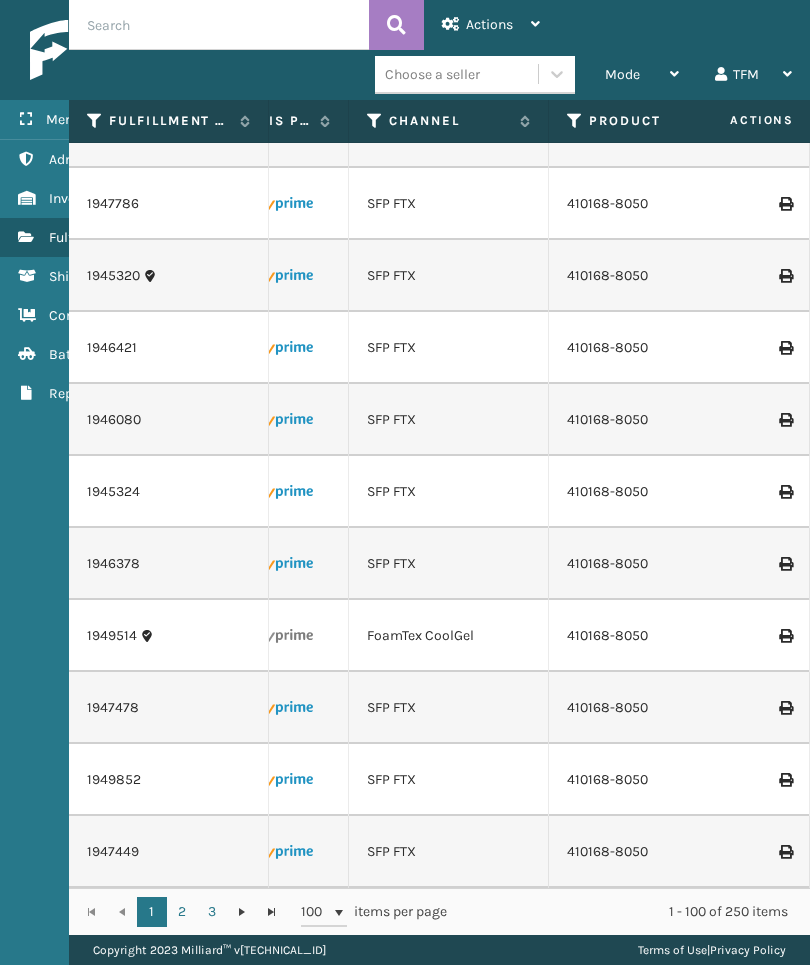 click on "2" at bounding box center (182, 912) 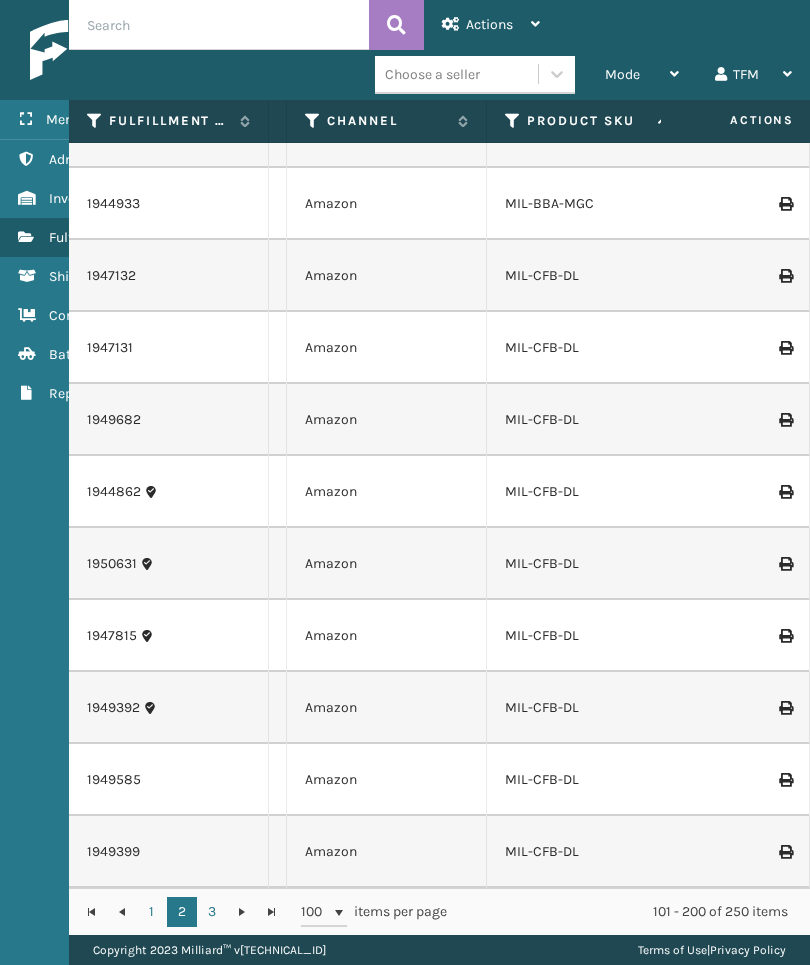 click on "3" at bounding box center (212, 912) 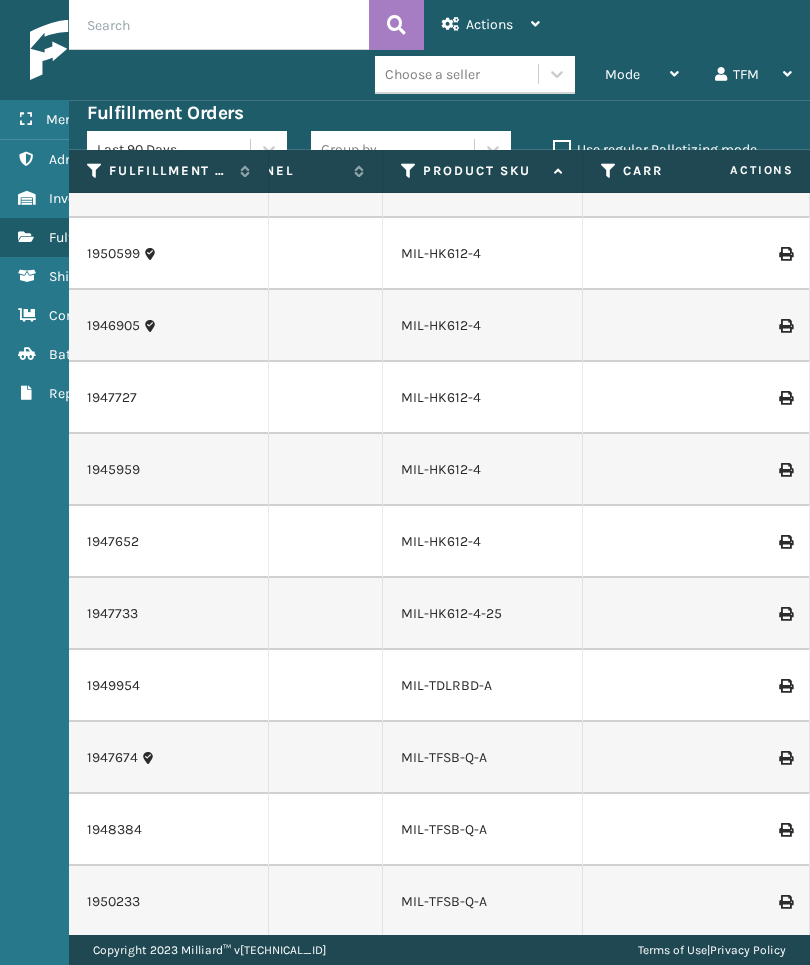 click at bounding box center (735, 686) 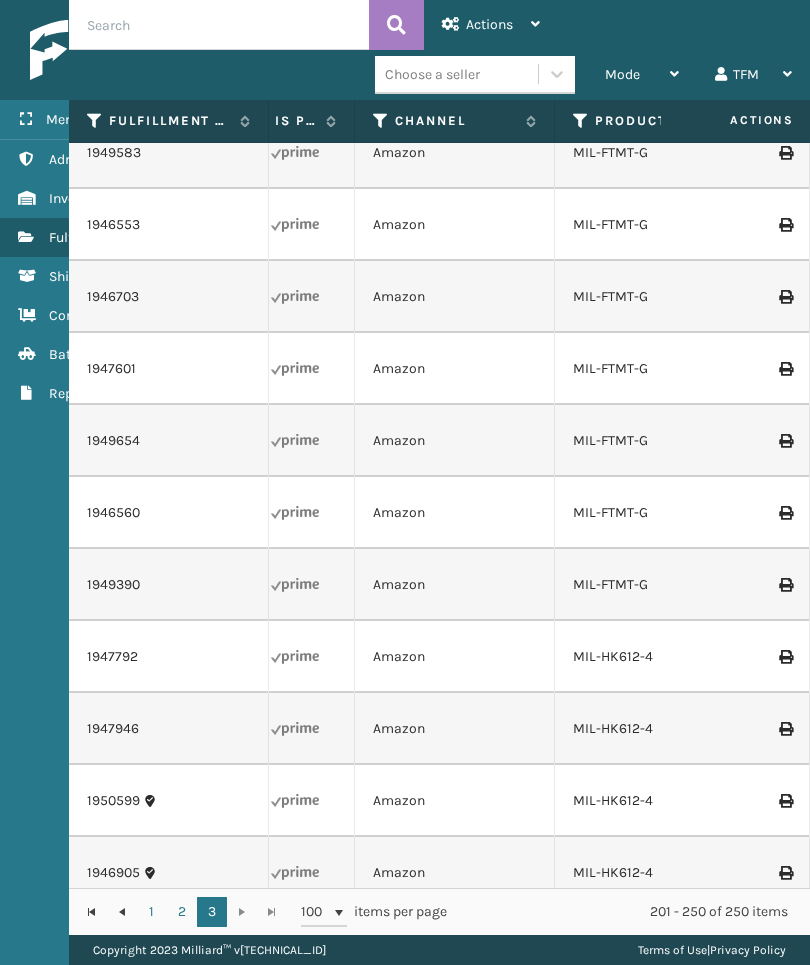 click at bounding box center (581, 121) 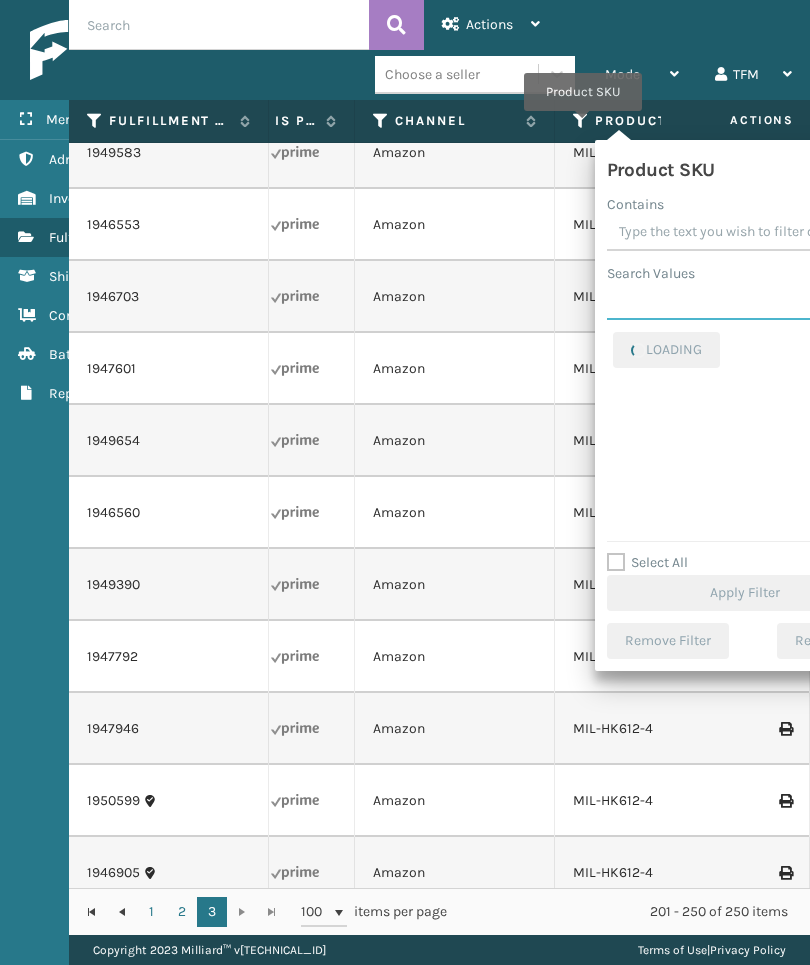 click on "Search Values" at bounding box center [745, 302] 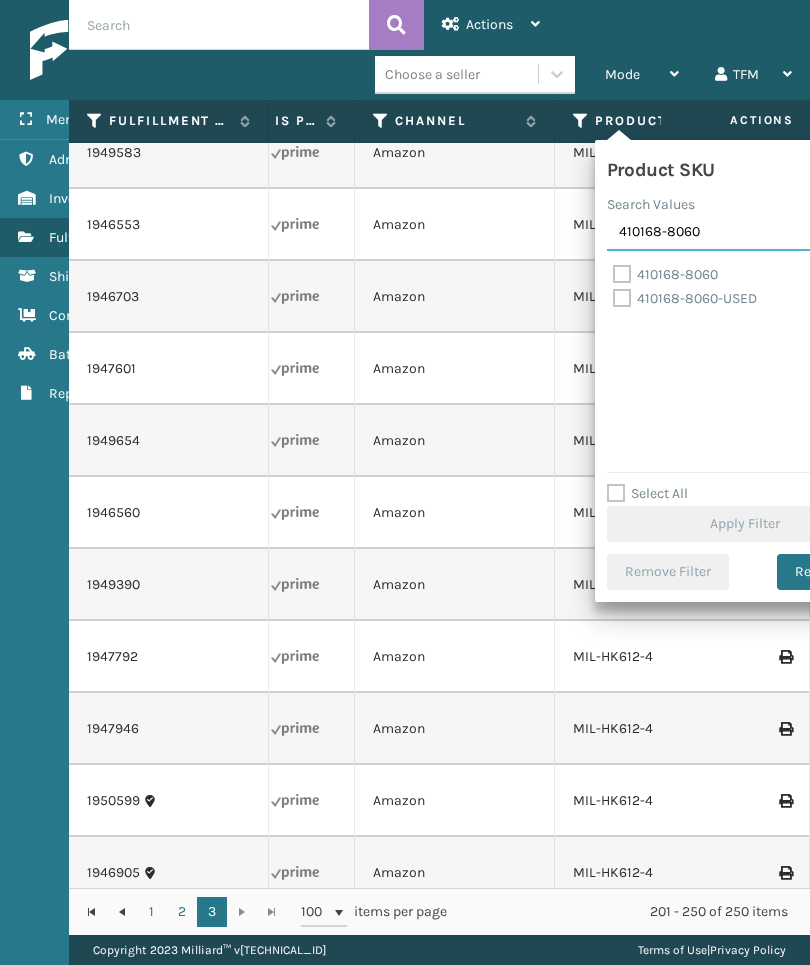 type on "410168-8060" 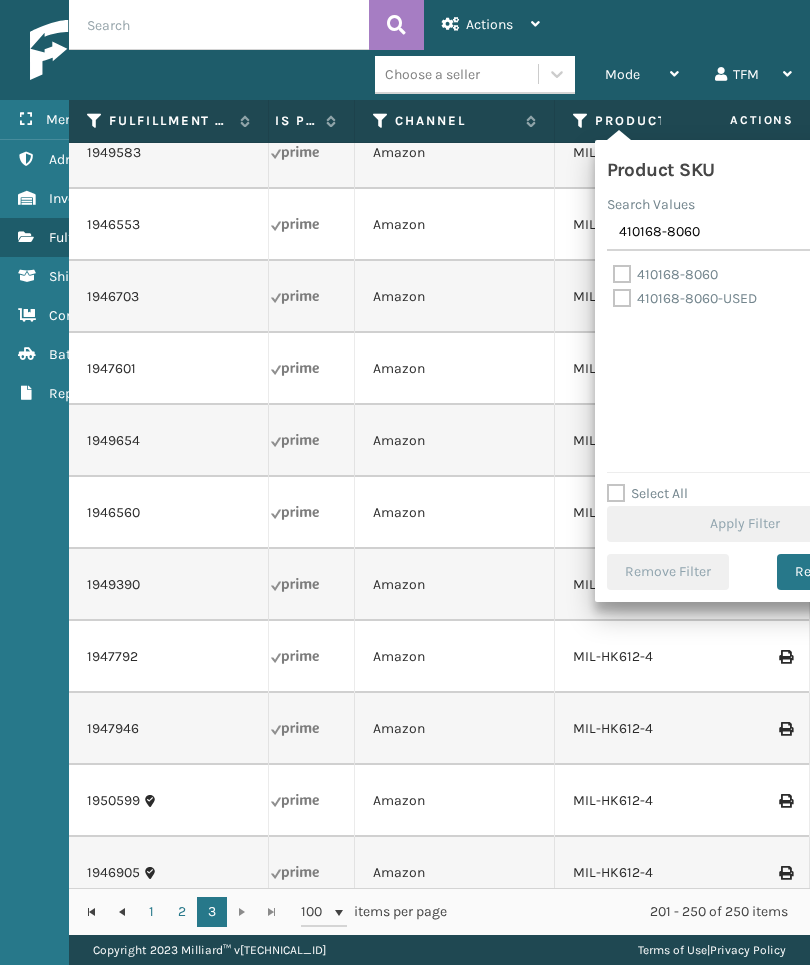 click on "410168-8060" at bounding box center [665, 274] 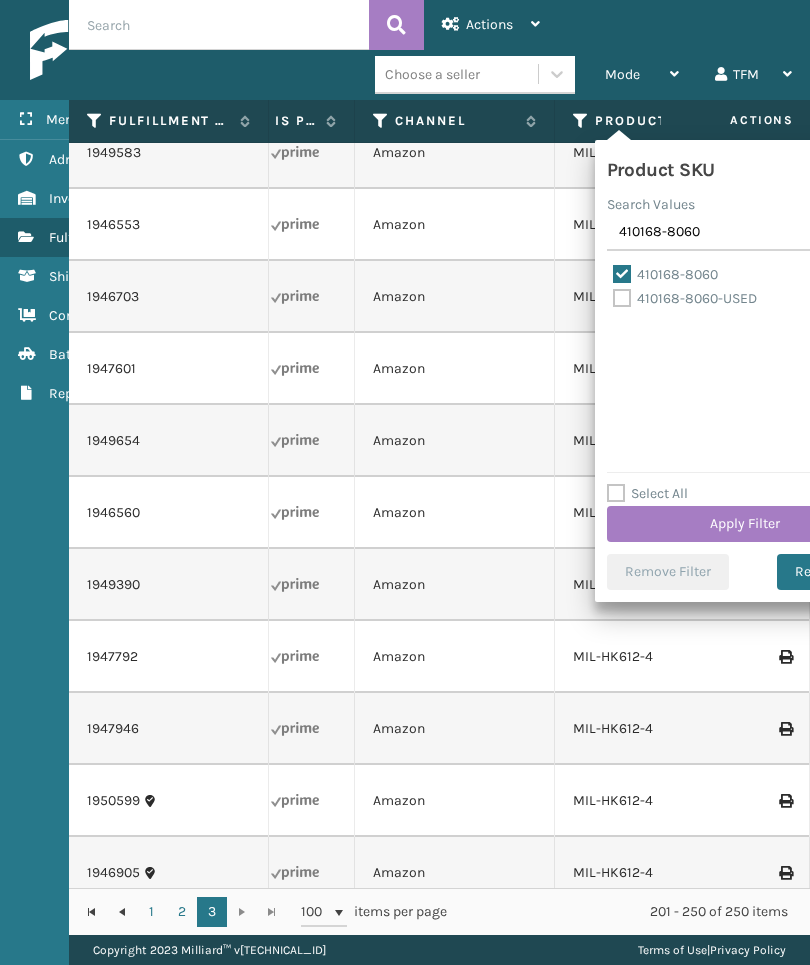 click on "Apply Filter" at bounding box center (745, 524) 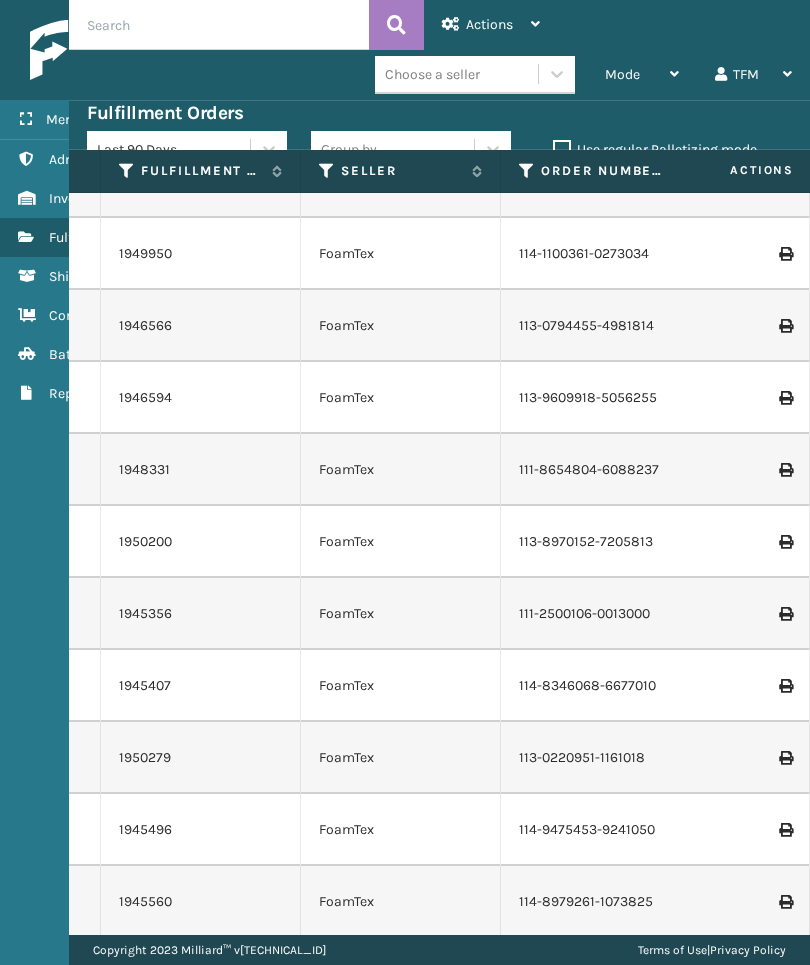click at bounding box center [735, 614] 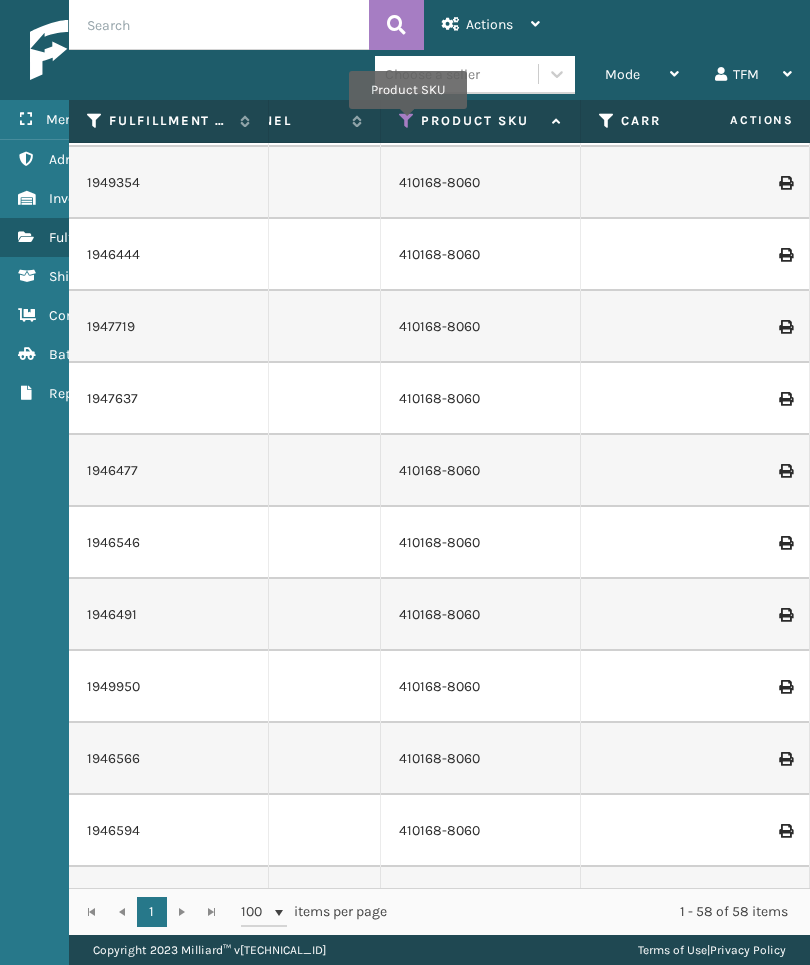 click at bounding box center [407, 121] 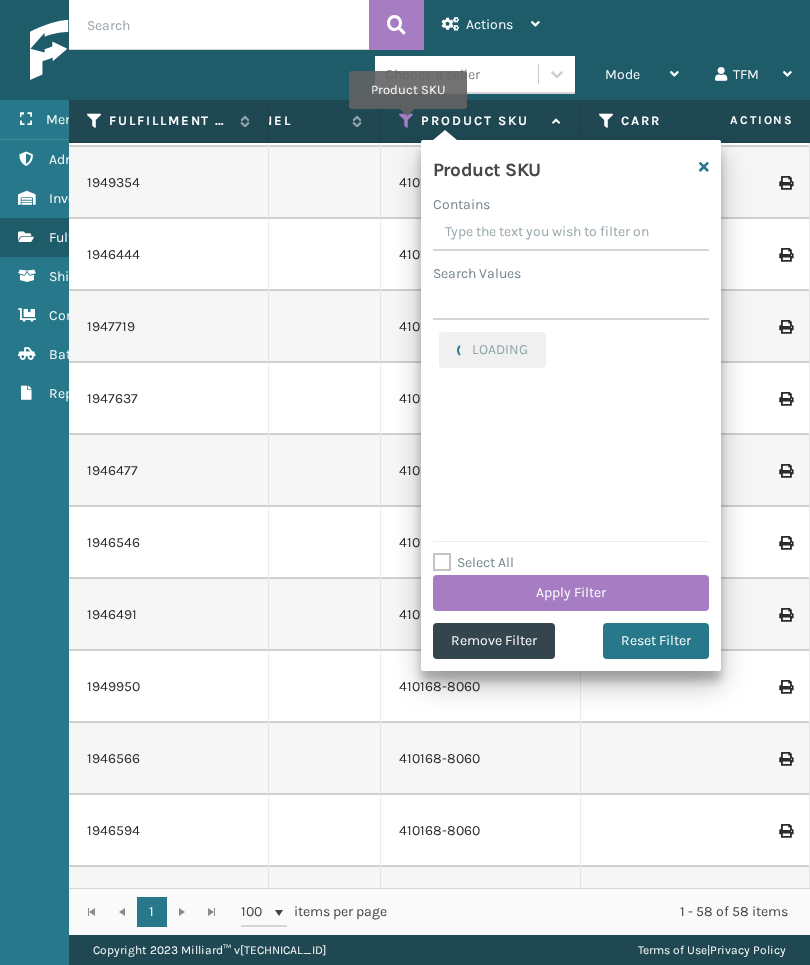 click on "Search Values" at bounding box center (571, 302) 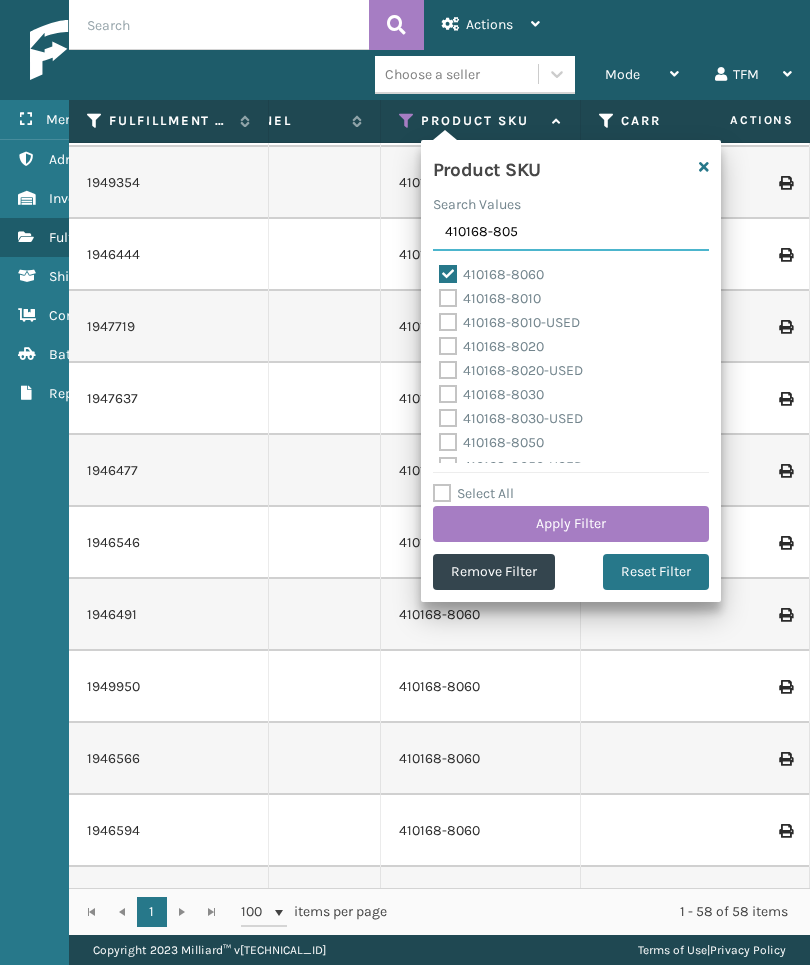 type on "410168-8050" 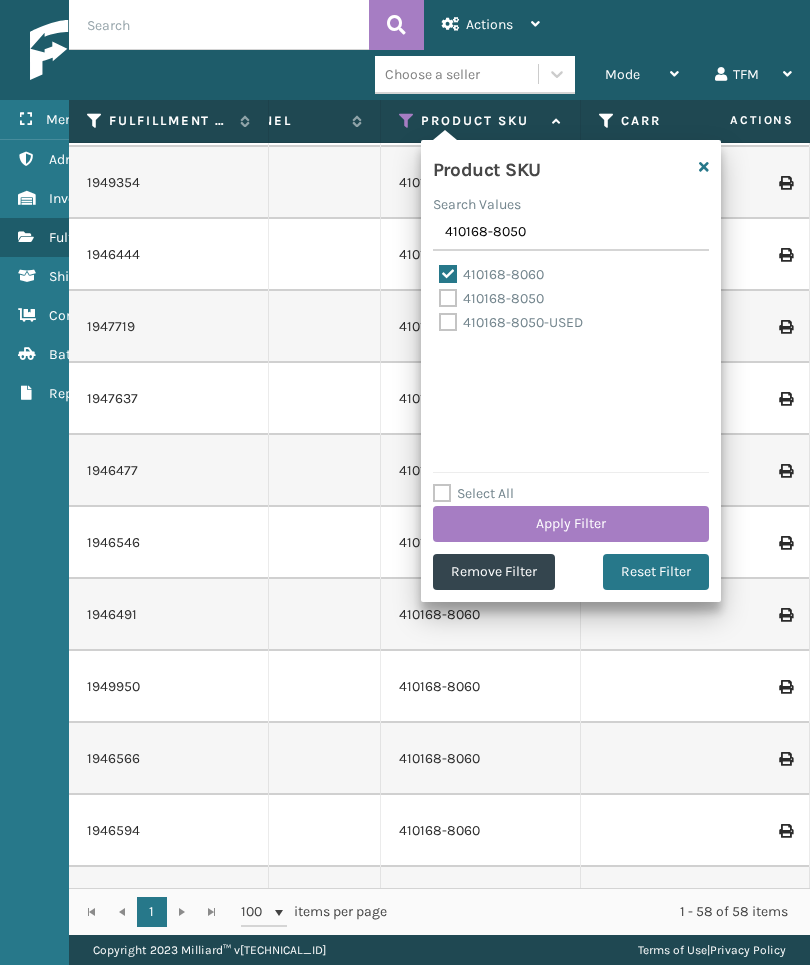 click on "Apply Filter" at bounding box center [571, 524] 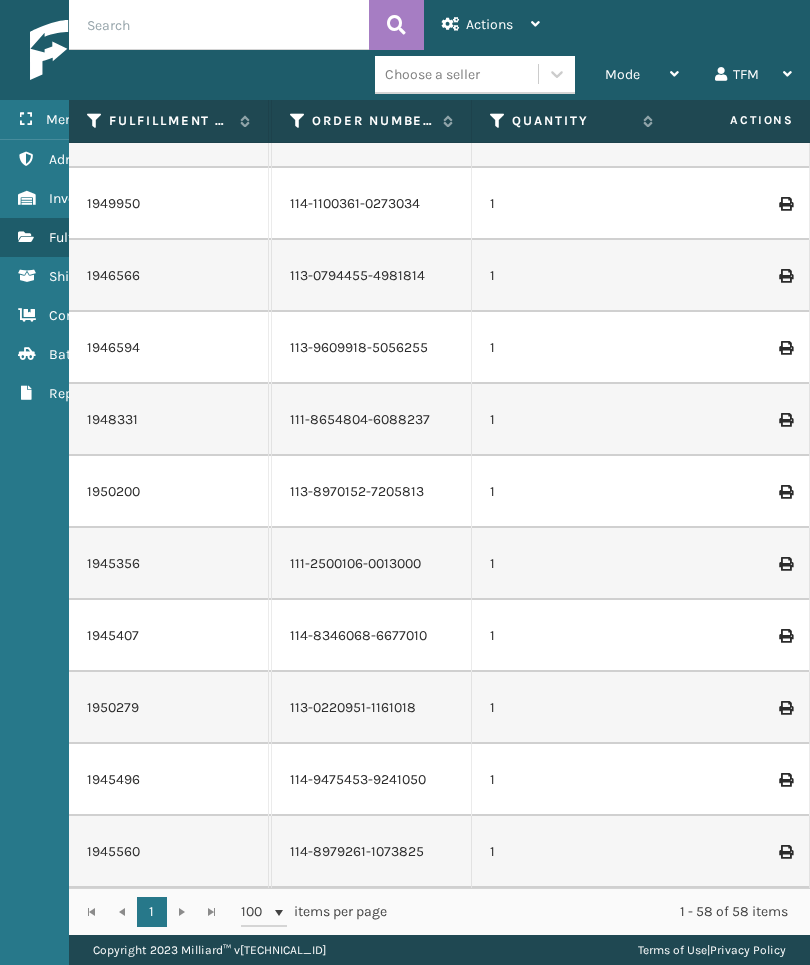 click at bounding box center (735, 492) 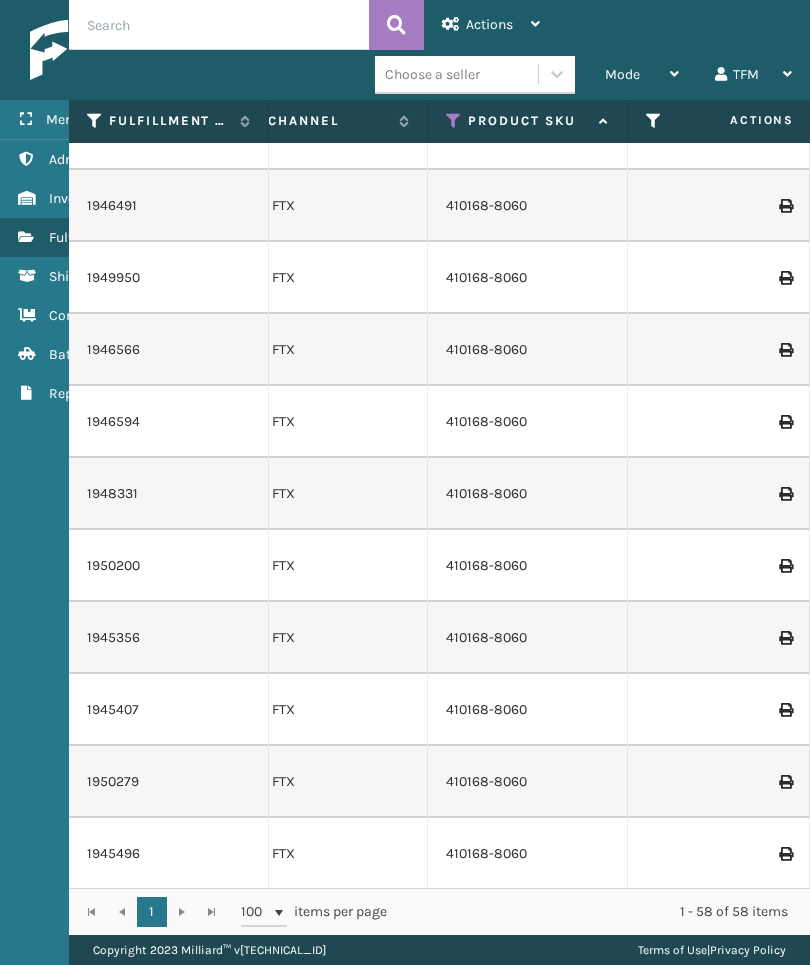 click at bounding box center [454, 121] 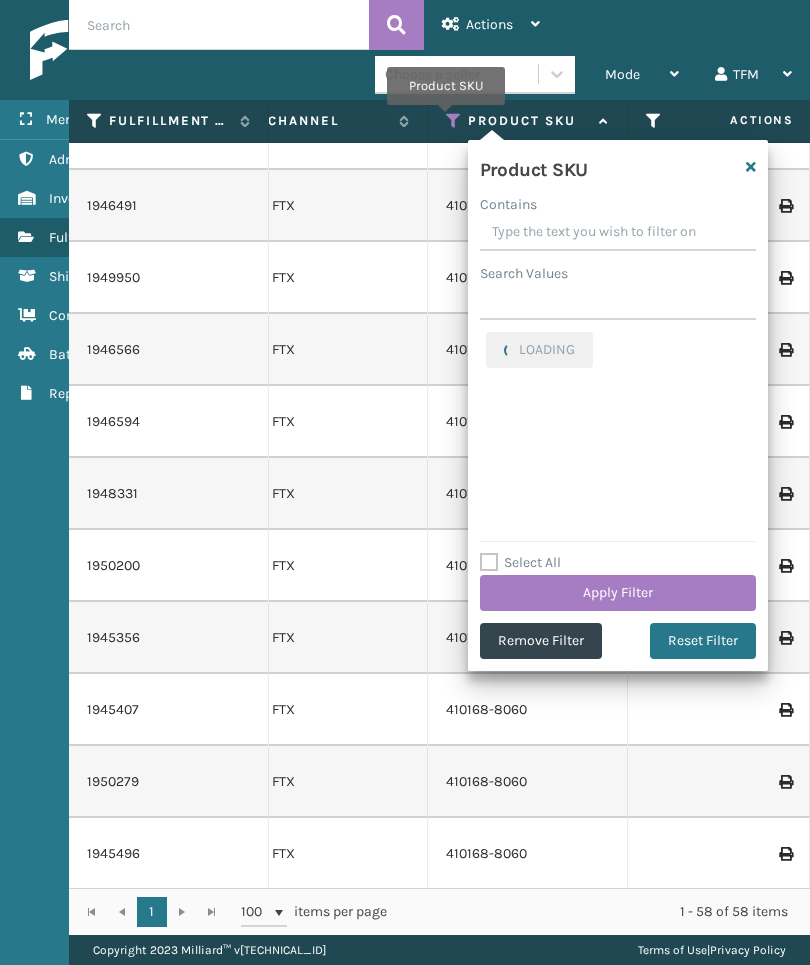 click on "Search Values" at bounding box center (618, 302) 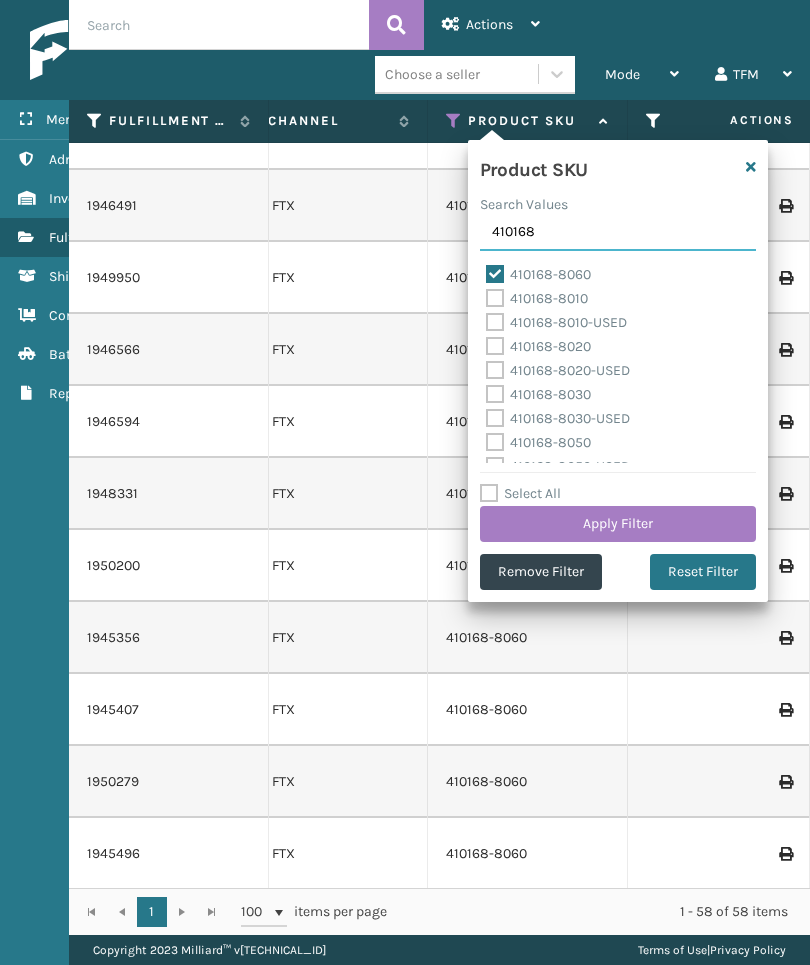 type on "410168" 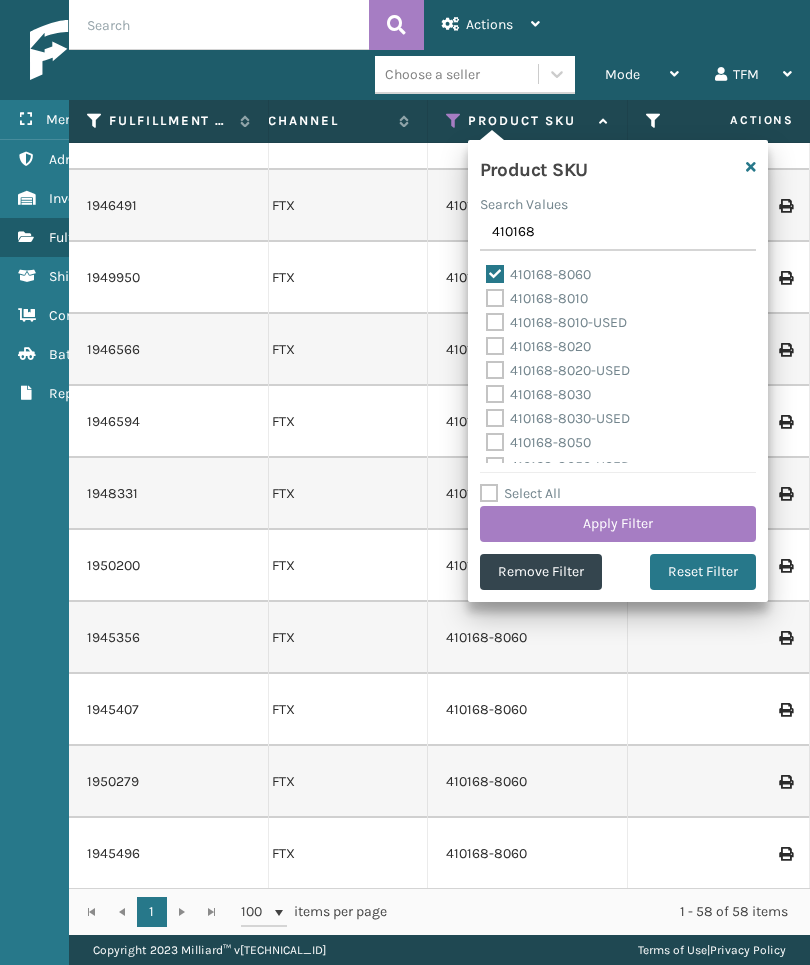 click on "410168-8060" at bounding box center [538, 274] 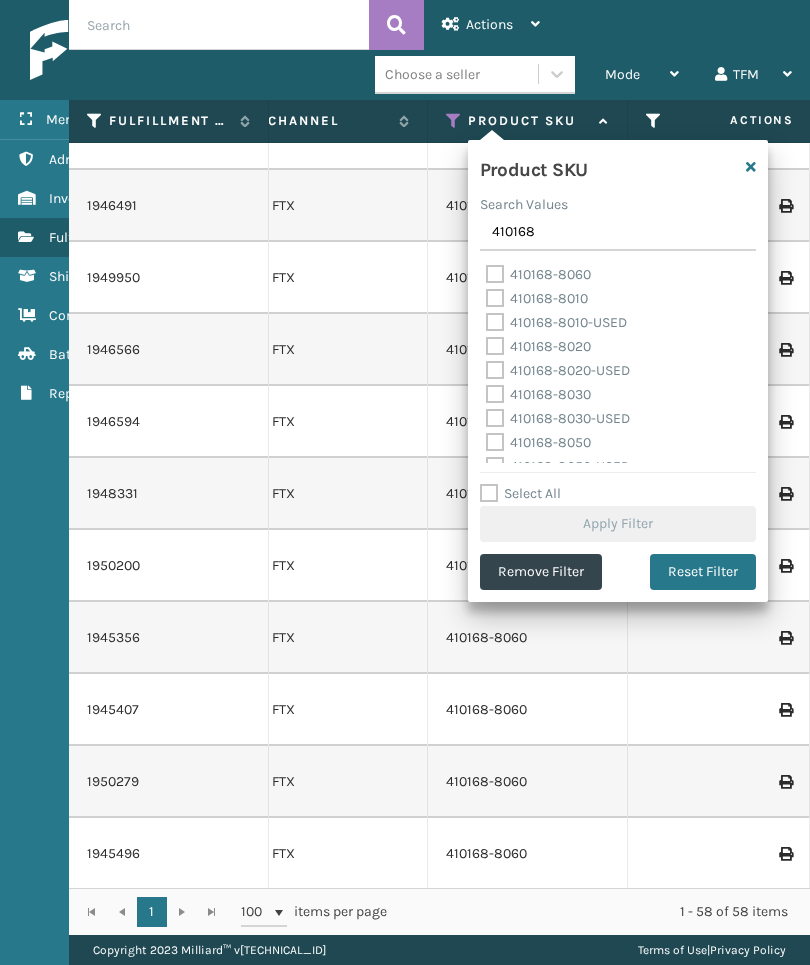 click on "410168-8050" at bounding box center [538, 442] 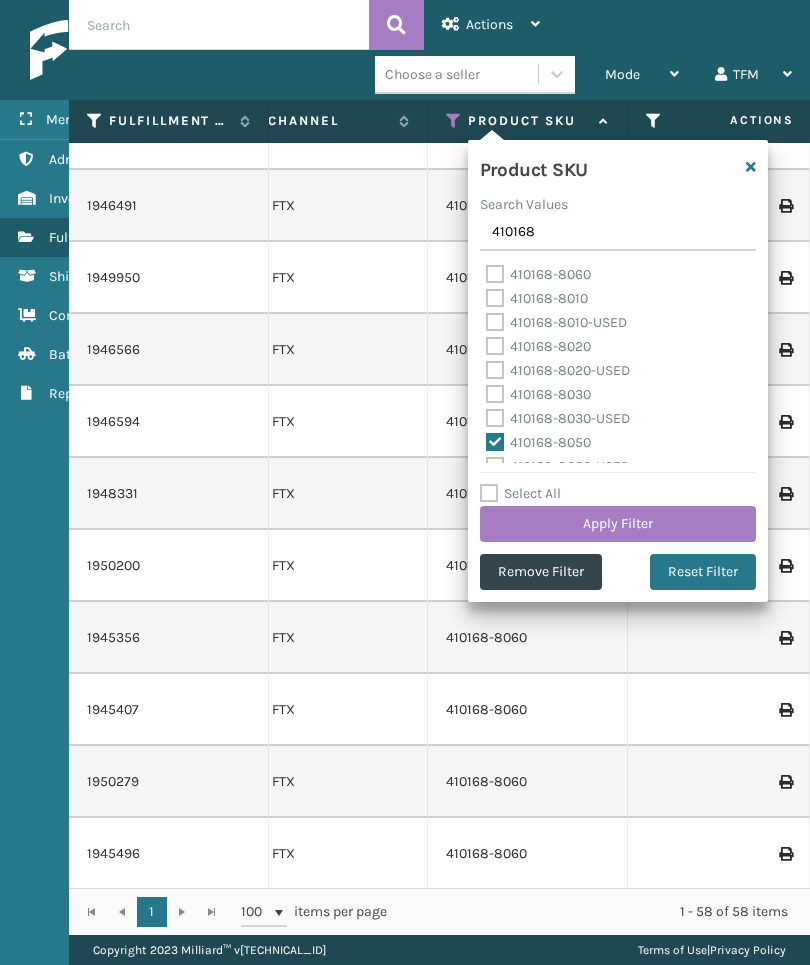 click on "Apply Filter" at bounding box center [618, 524] 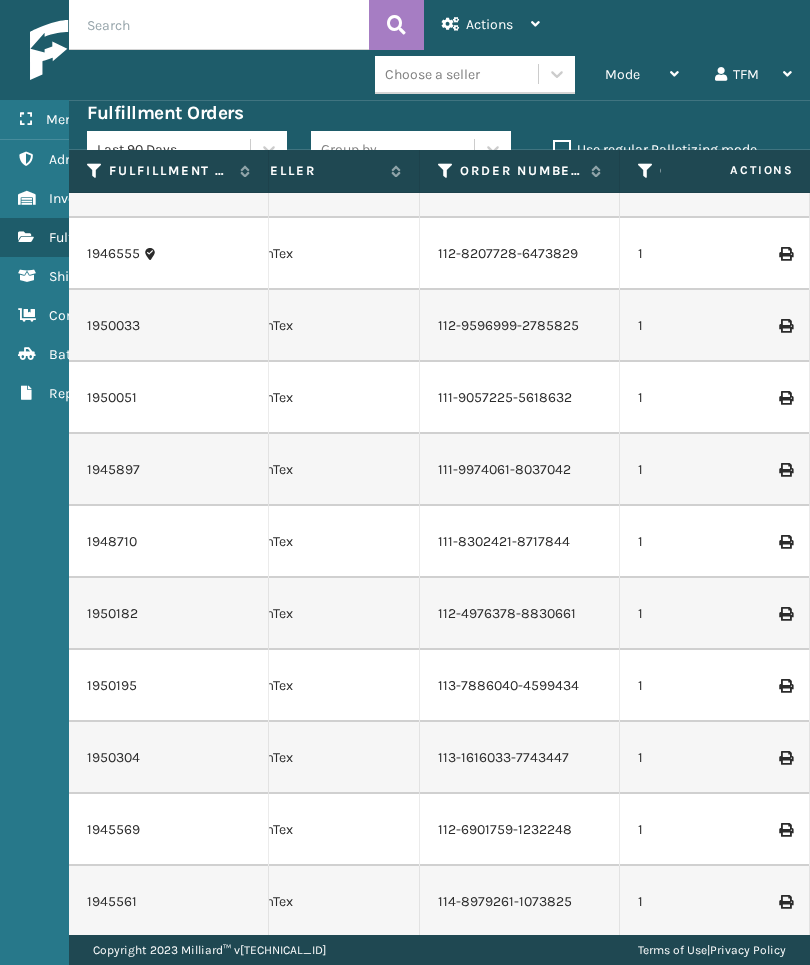 click at bounding box center (735, 614) 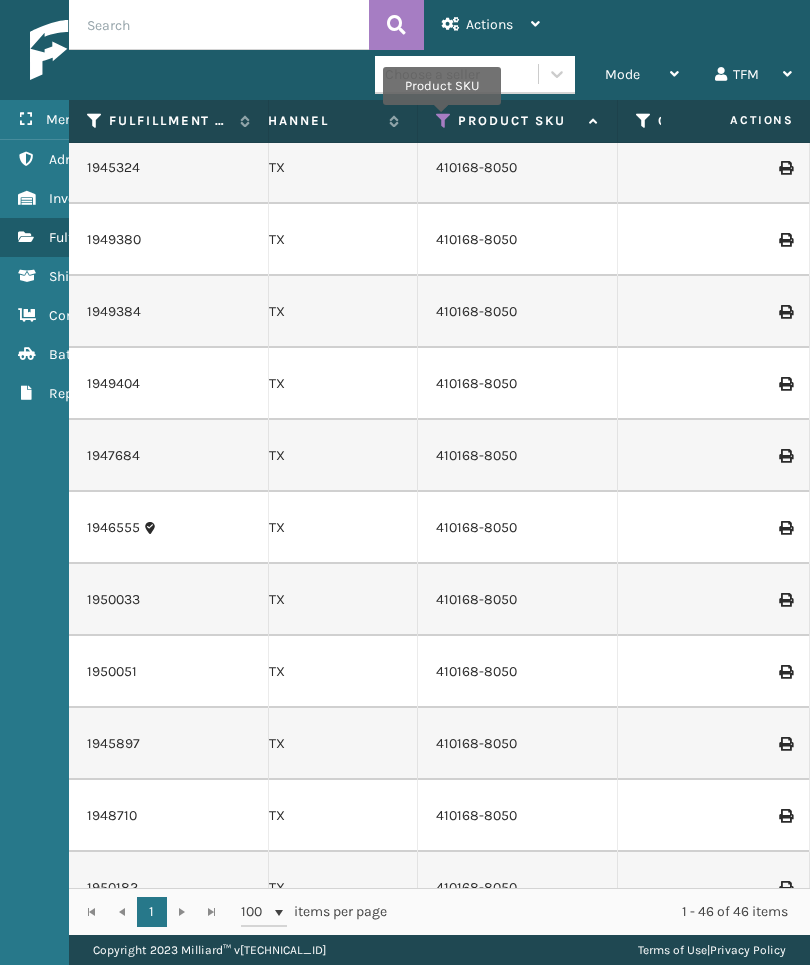 click at bounding box center [444, 121] 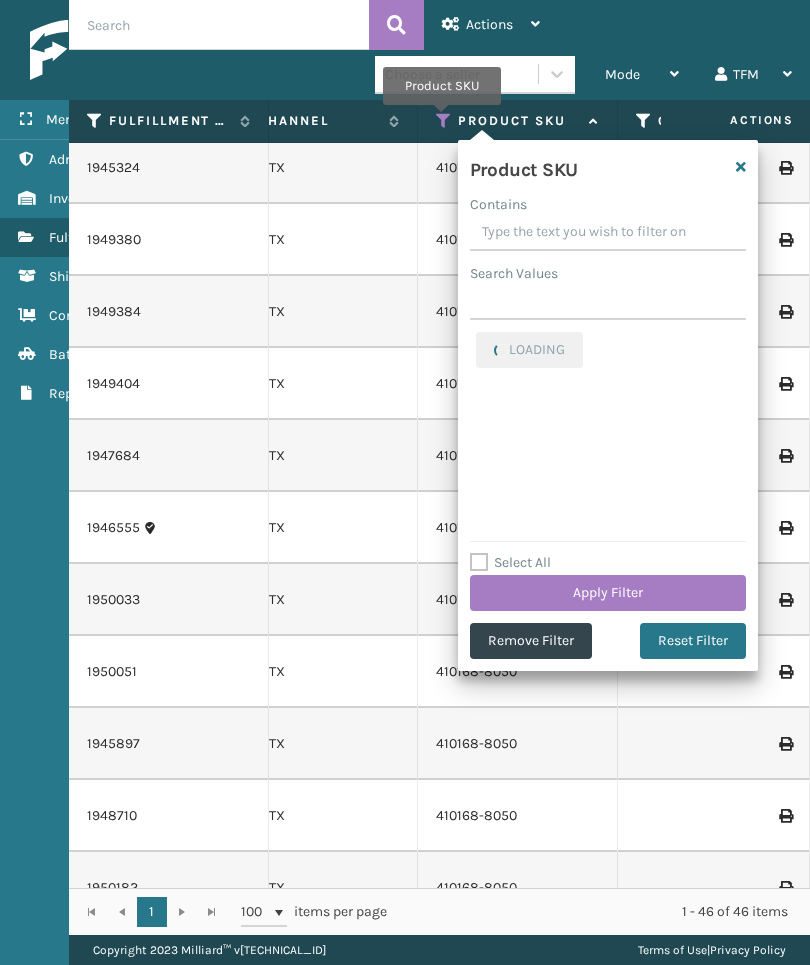 click on "Search Values" at bounding box center (608, 302) 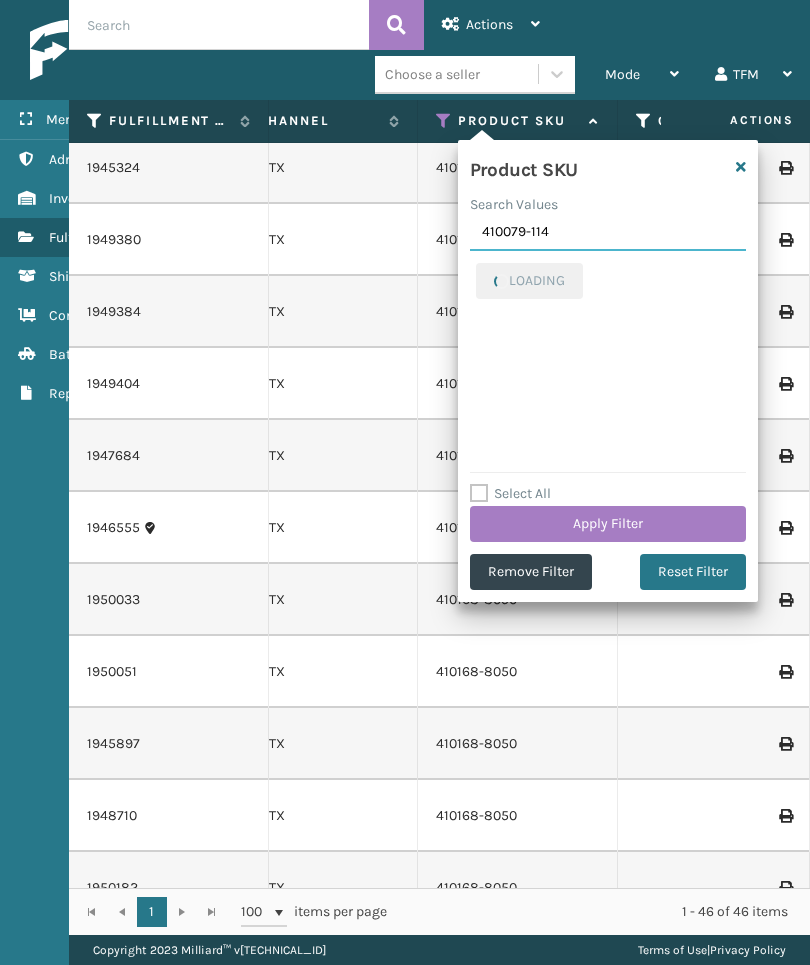 type on "410079-1140" 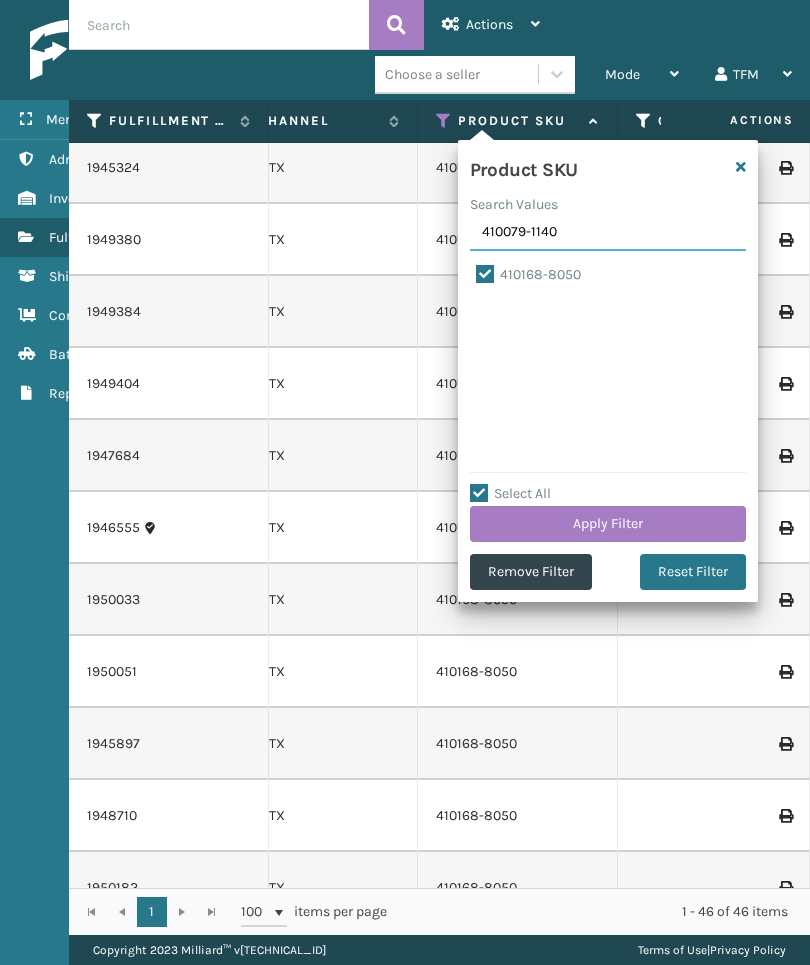 checkbox on "true" 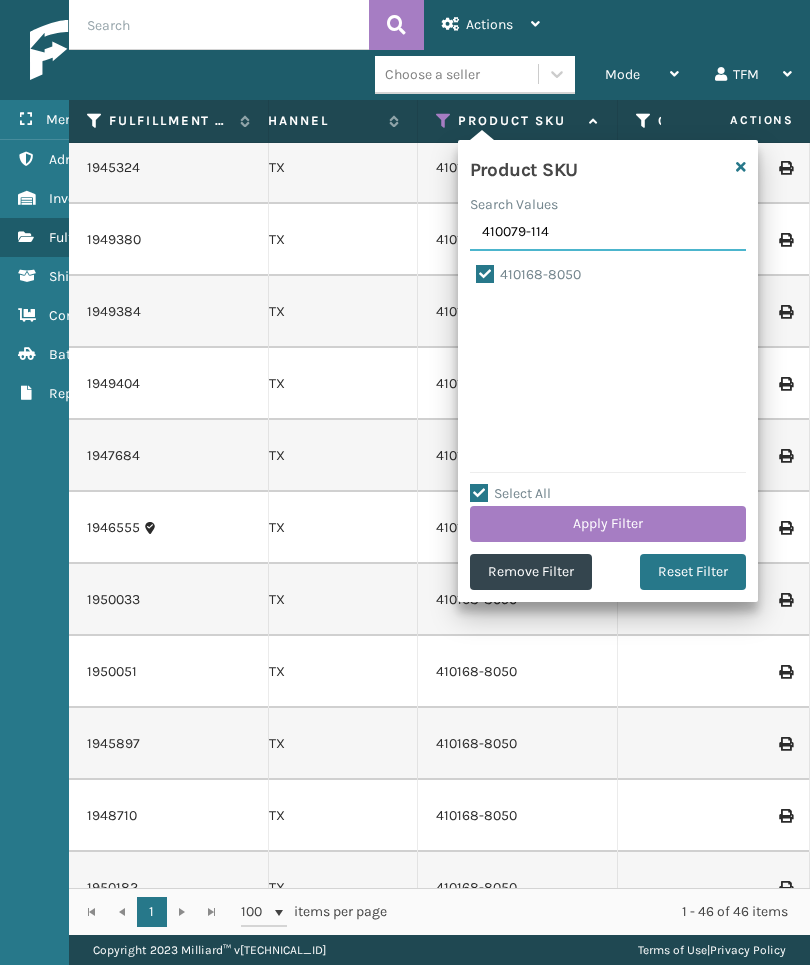 type on "410079-11" 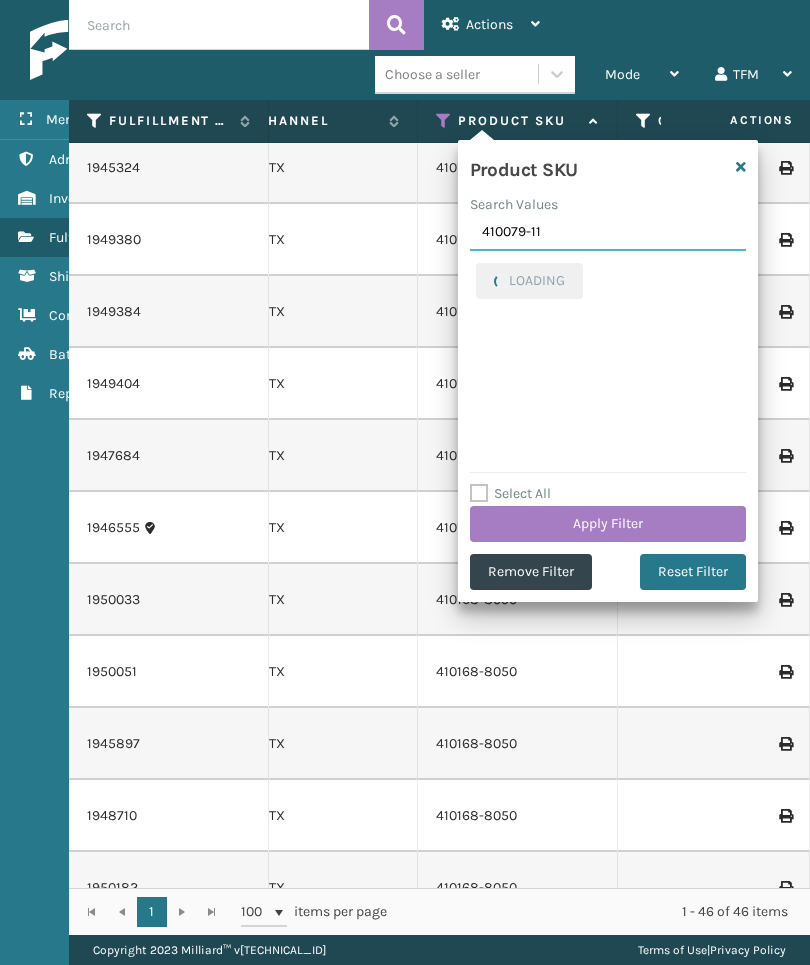 checkbox on "false" 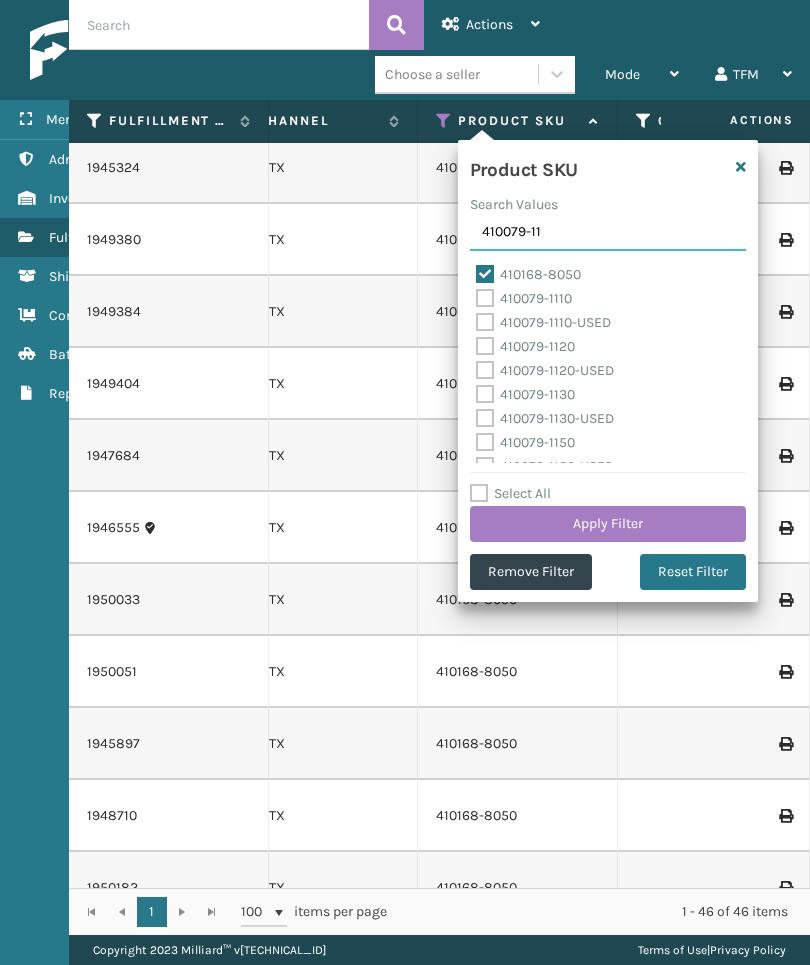 type on "410079-11" 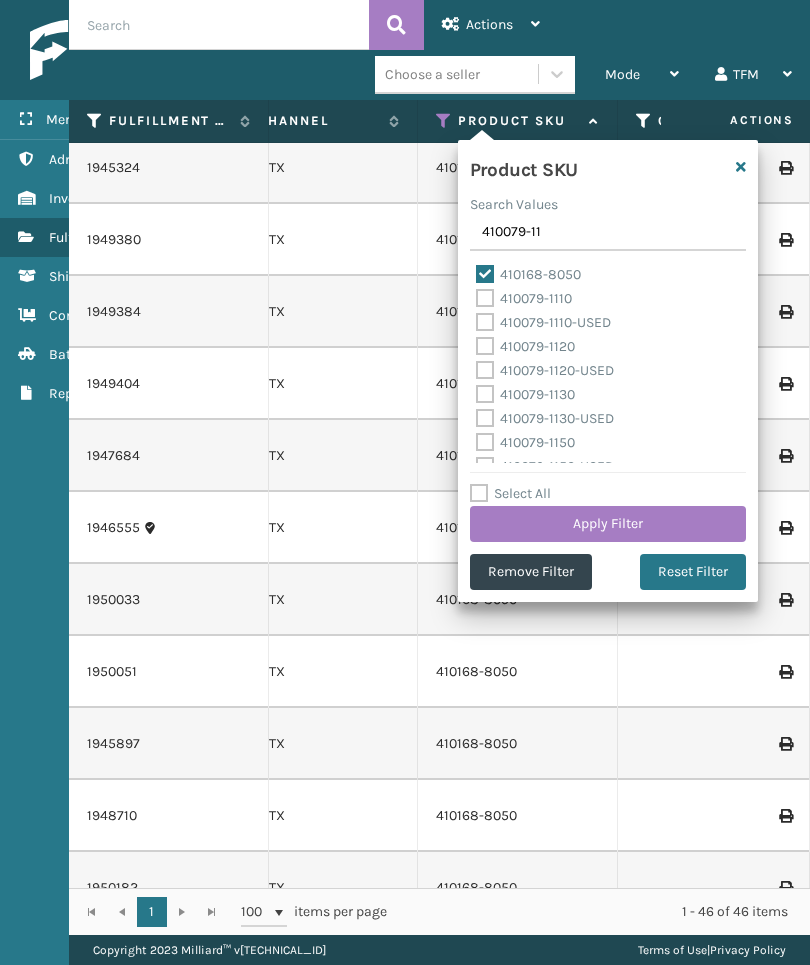 click on "410168-8050" at bounding box center (528, 274) 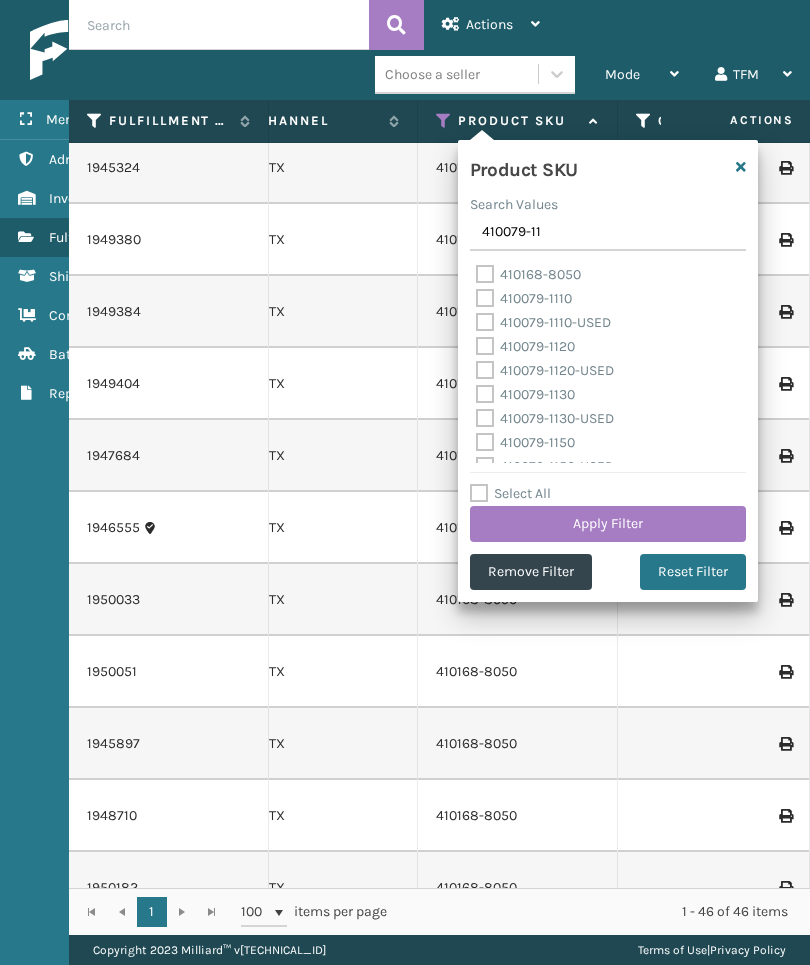 checkbox on "false" 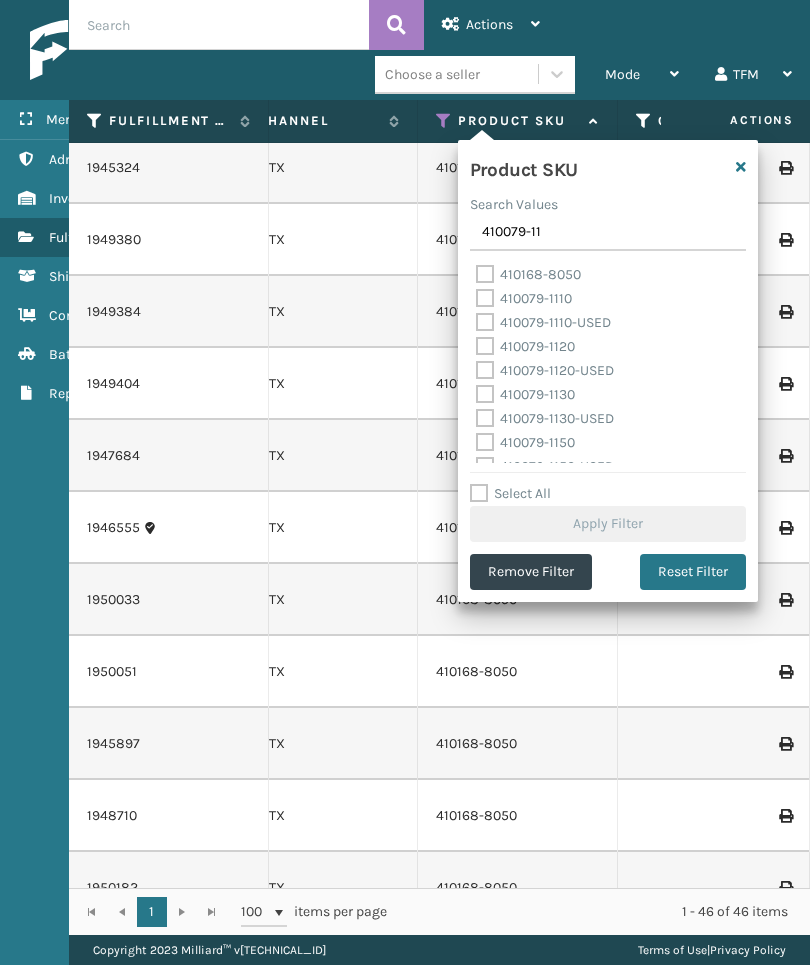 click on "410079-1130-USED" at bounding box center (545, 418) 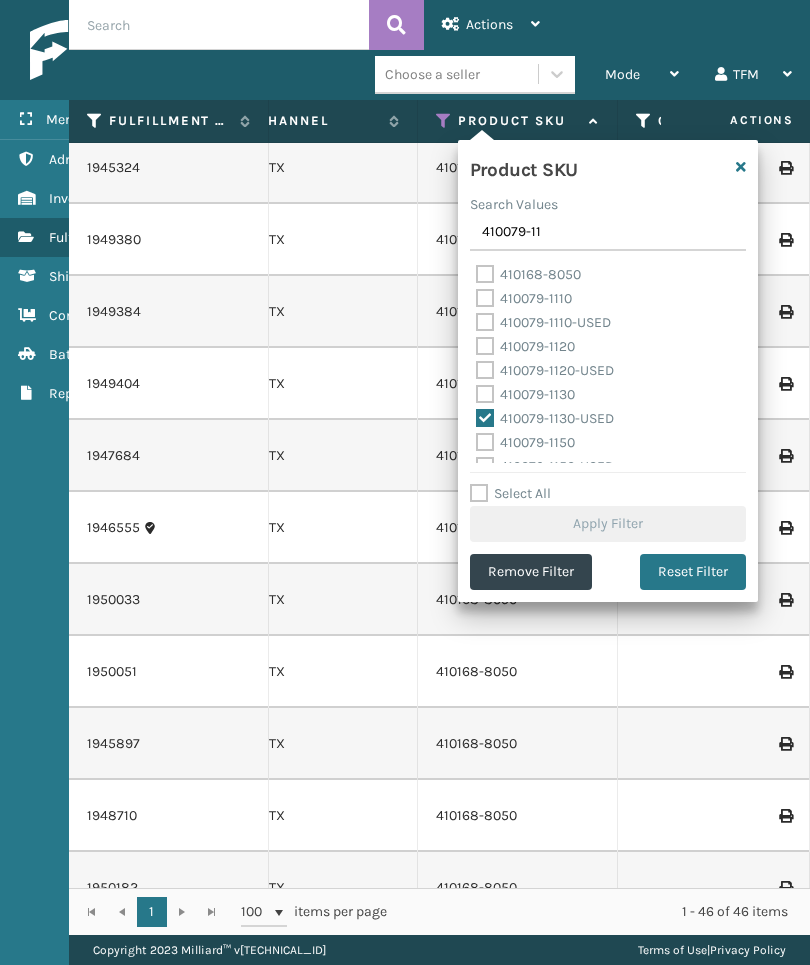 checkbox on "true" 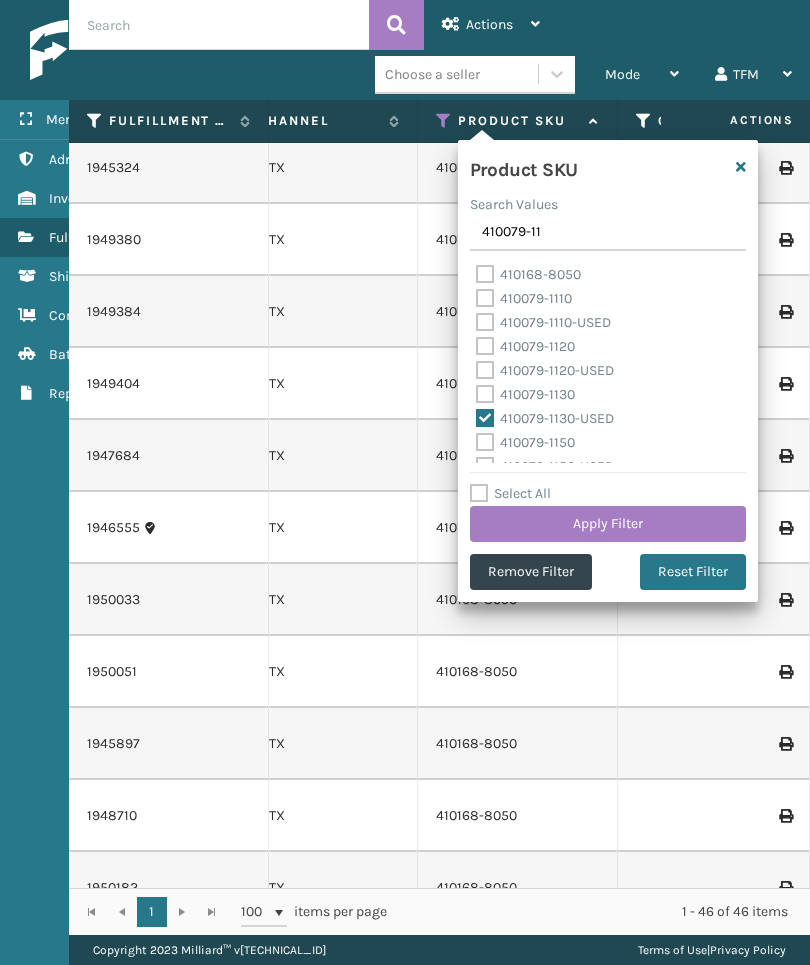 click on "410079-1150" at bounding box center [525, 442] 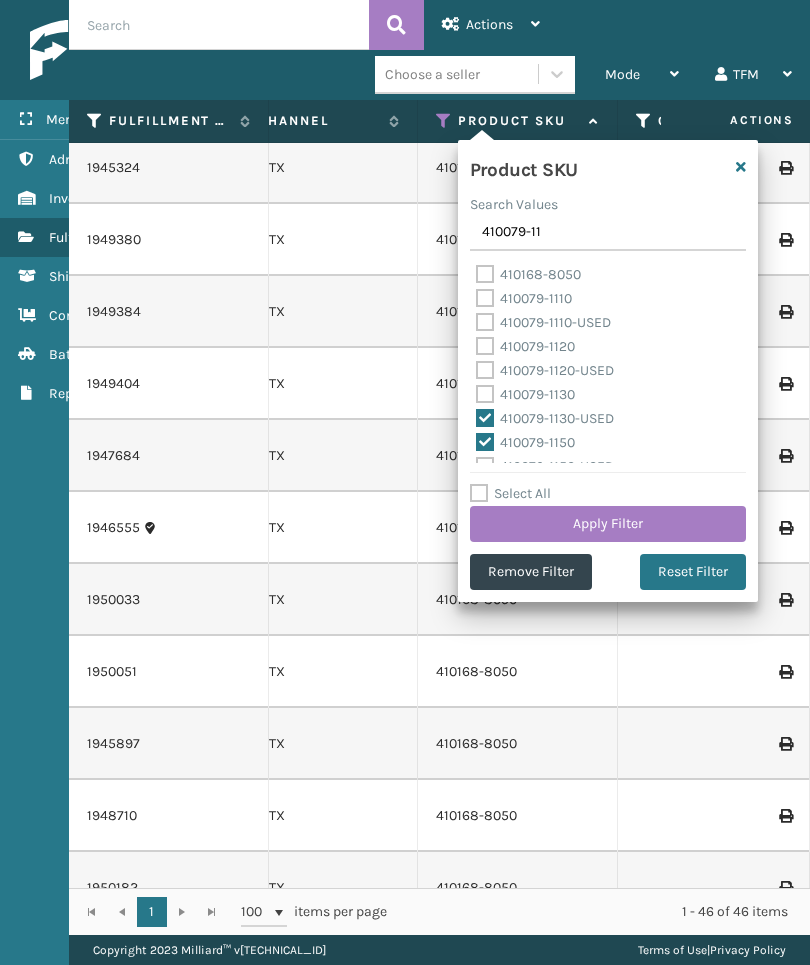 checkbox on "true" 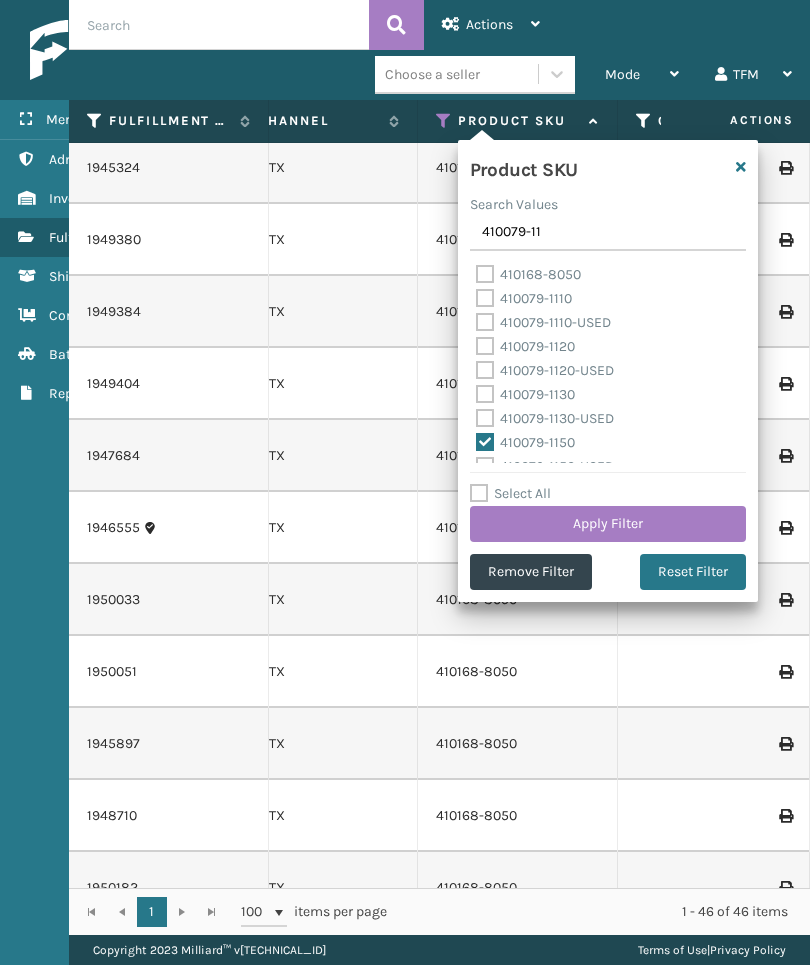 checkbox on "false" 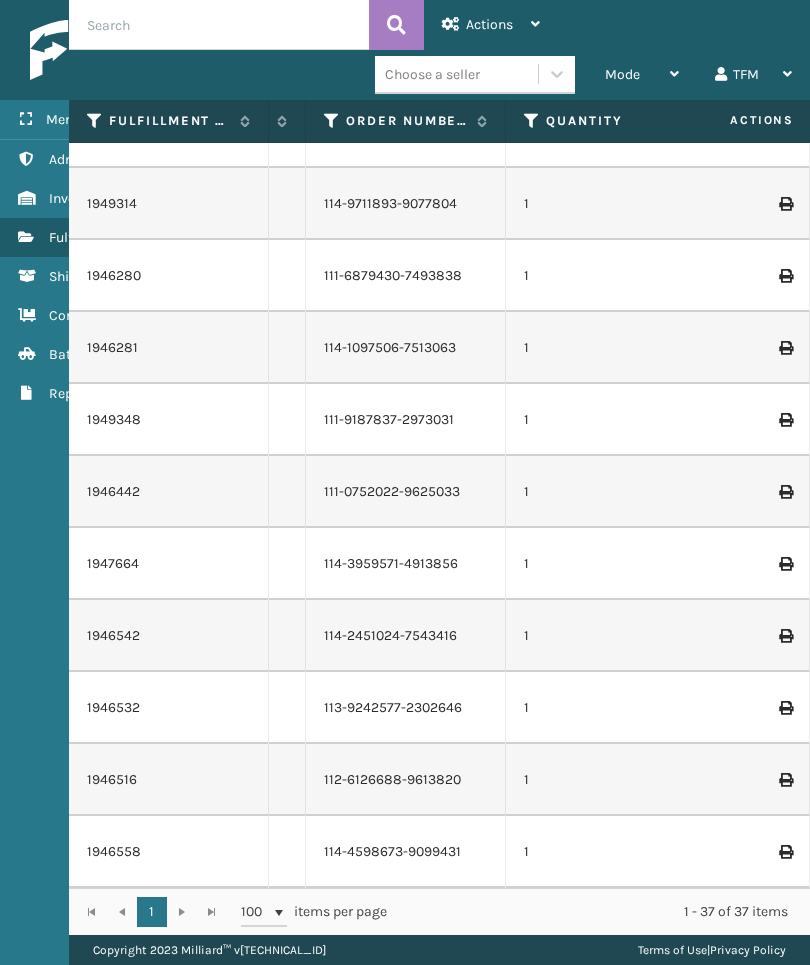click at bounding box center [735, 636] 